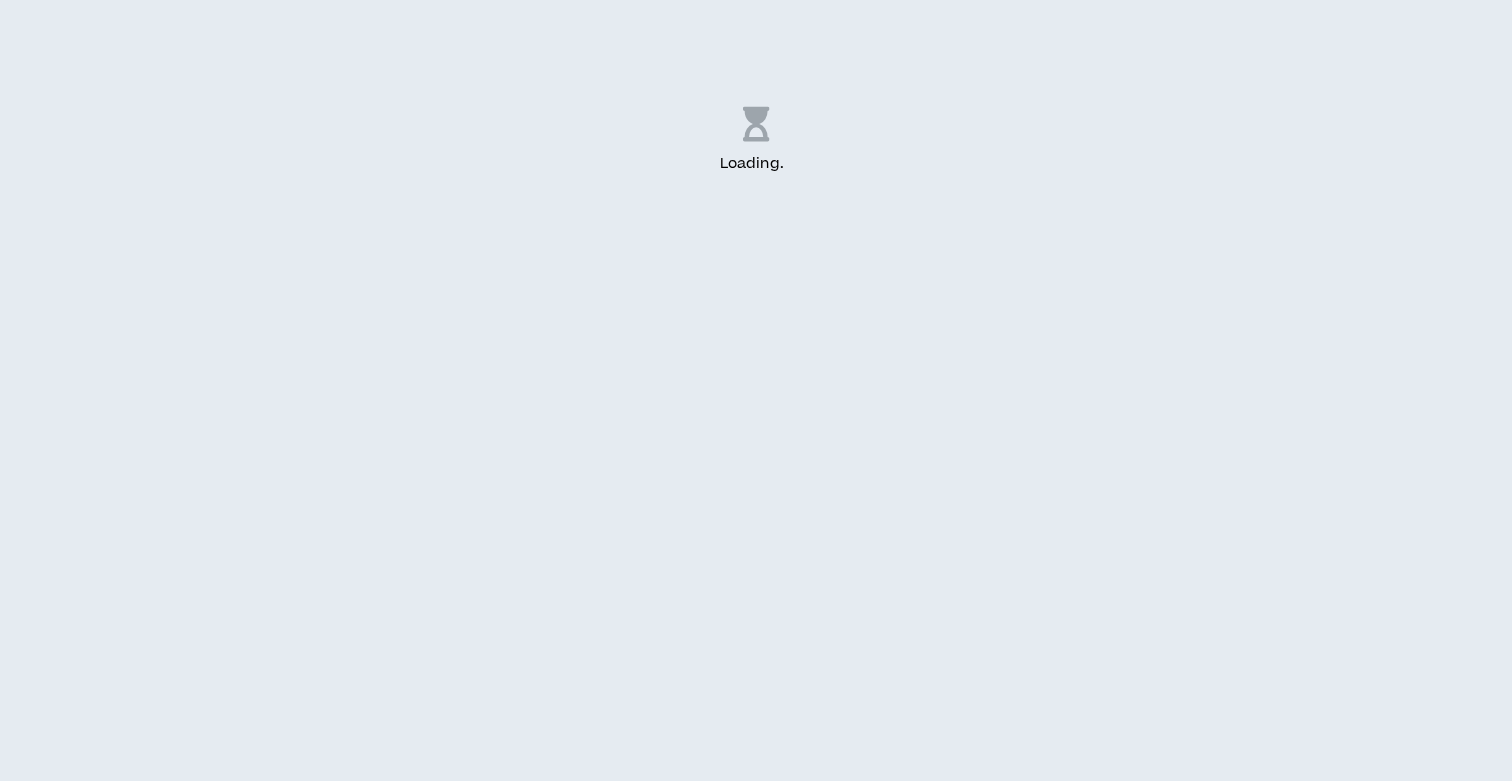 scroll, scrollTop: 0, scrollLeft: 0, axis: both 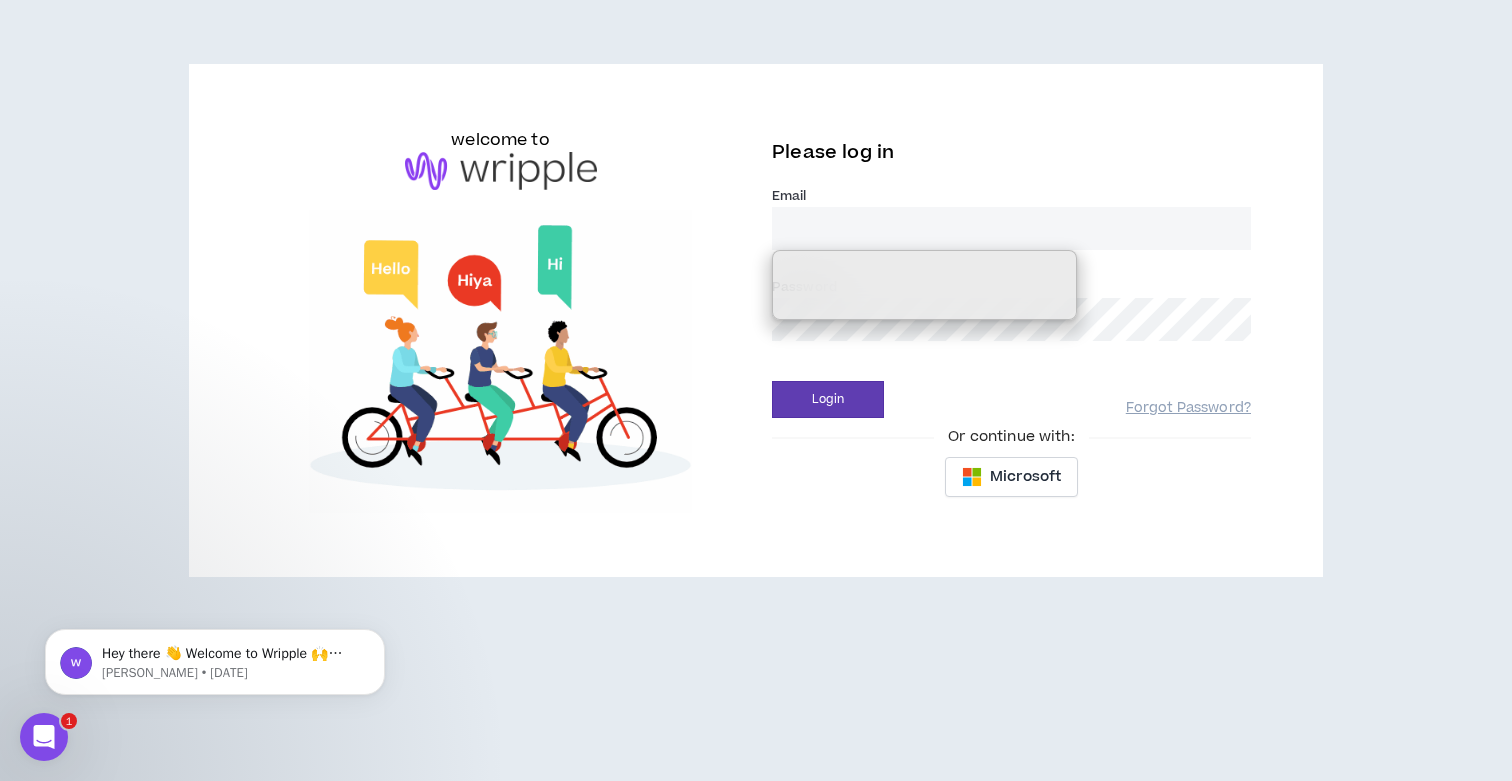 click at bounding box center (0, 781) 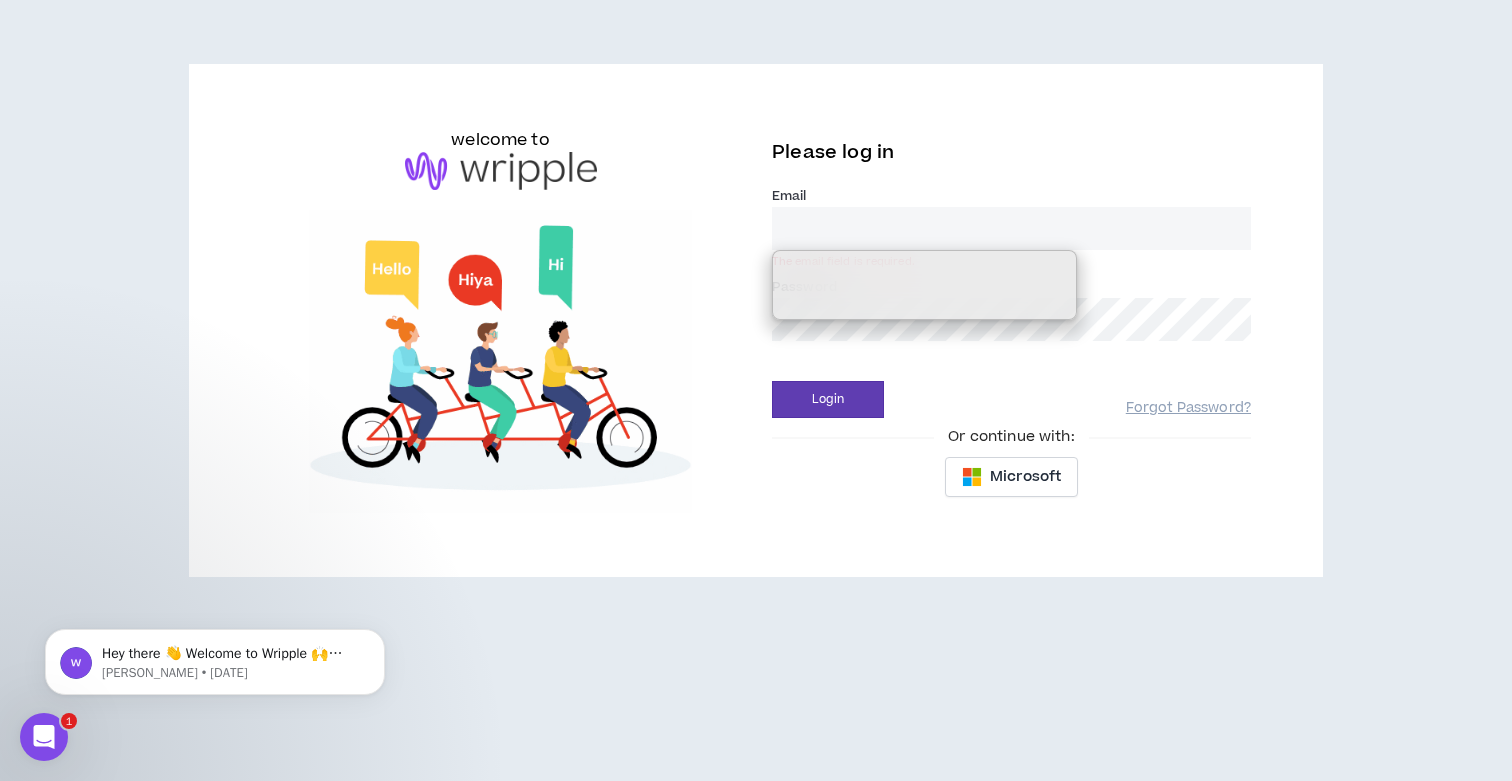 type on "[PERSON_NAME][EMAIL_ADDRESS][PERSON_NAME][DOMAIN_NAME]" 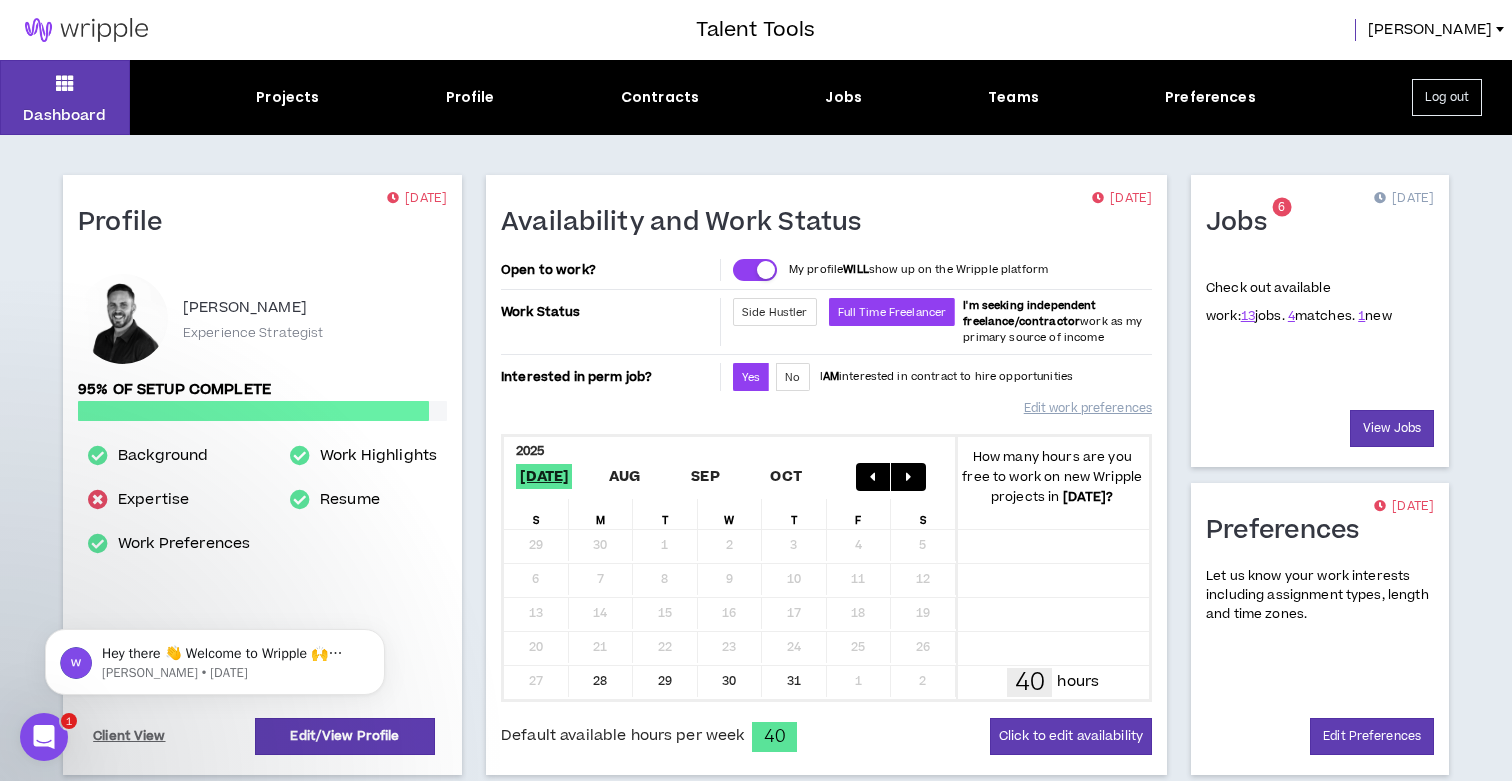 click on "4  matches." at bounding box center [1321, 316] 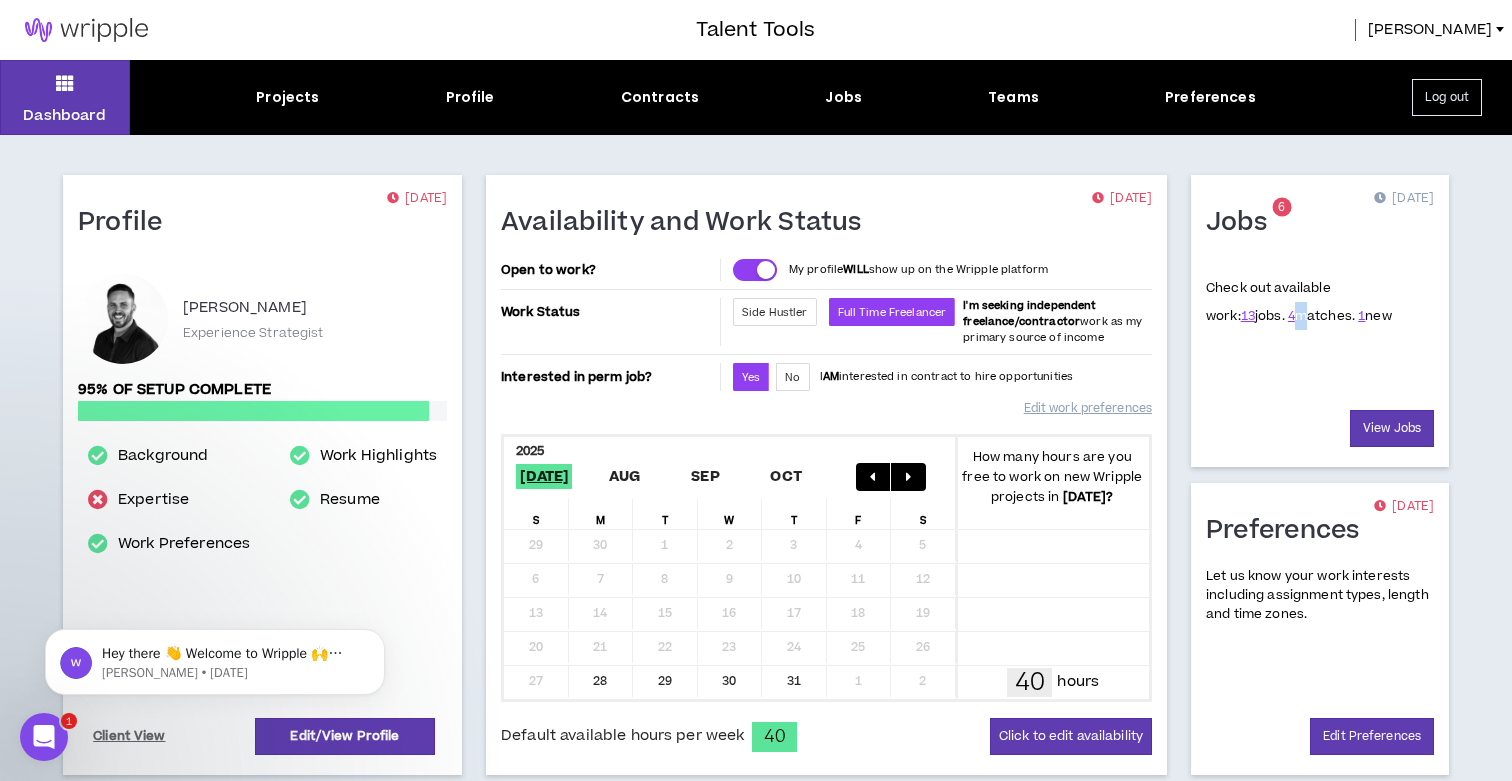 click on "4  matches." at bounding box center (1321, 316) 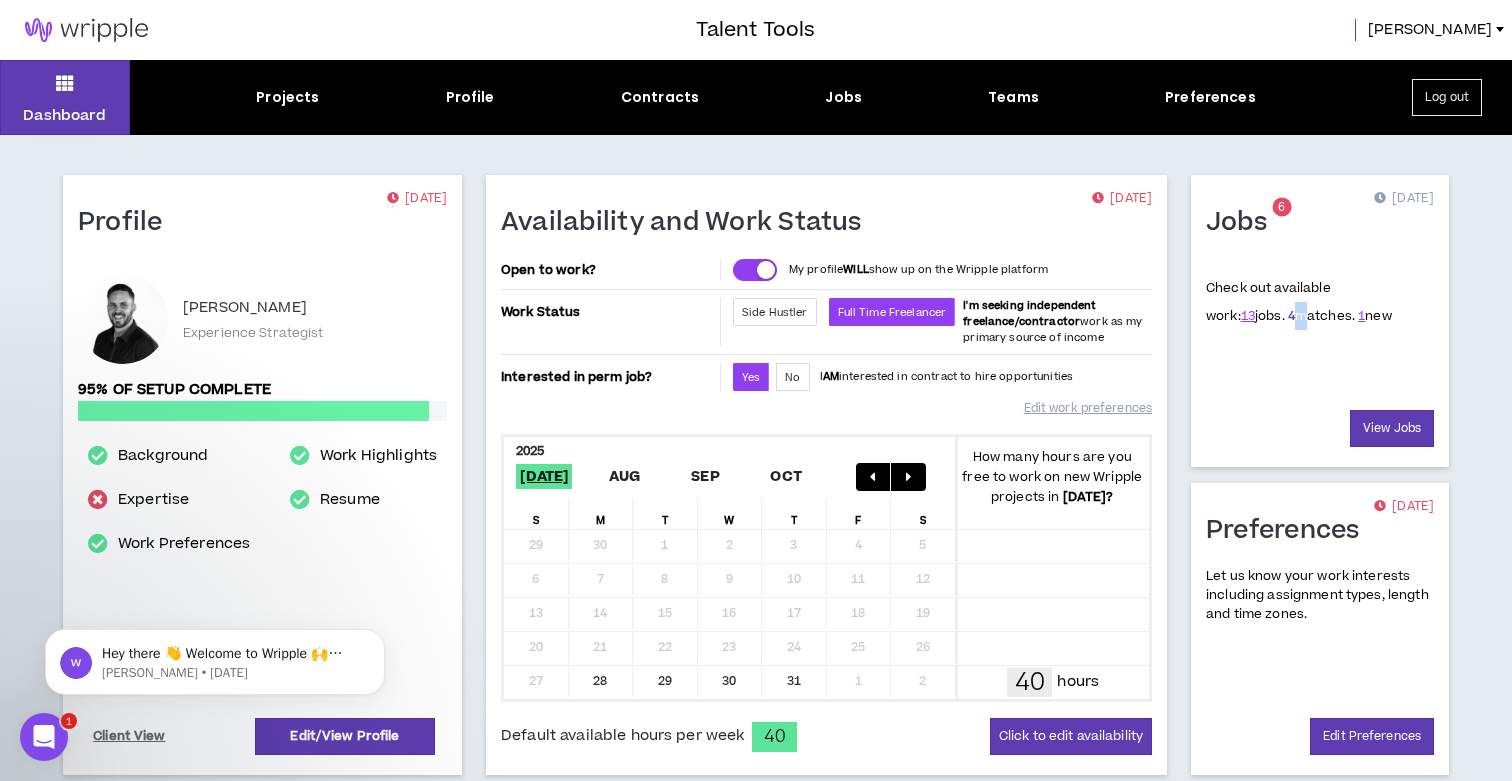 click on "4" at bounding box center (1291, 316) 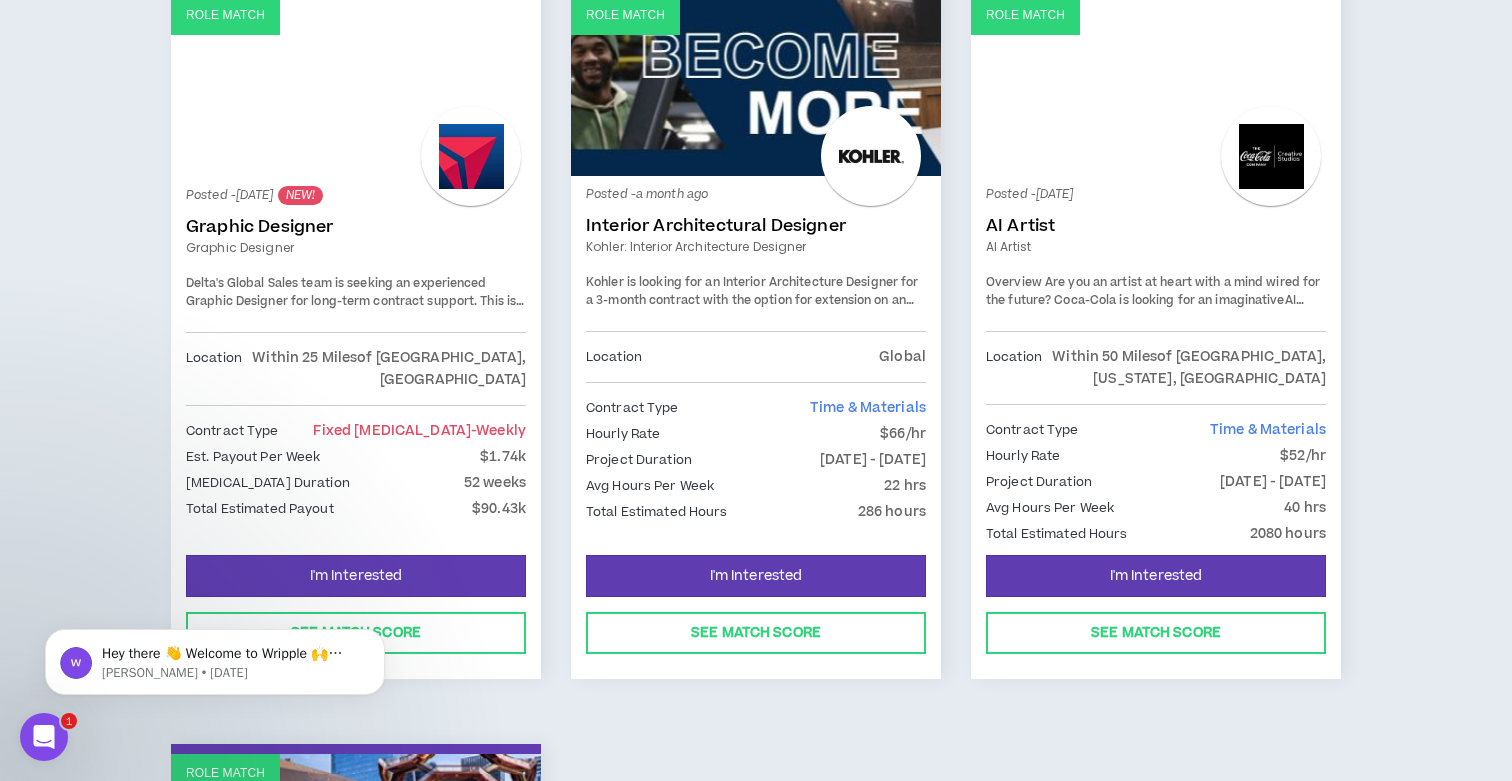 scroll, scrollTop: 0, scrollLeft: 0, axis: both 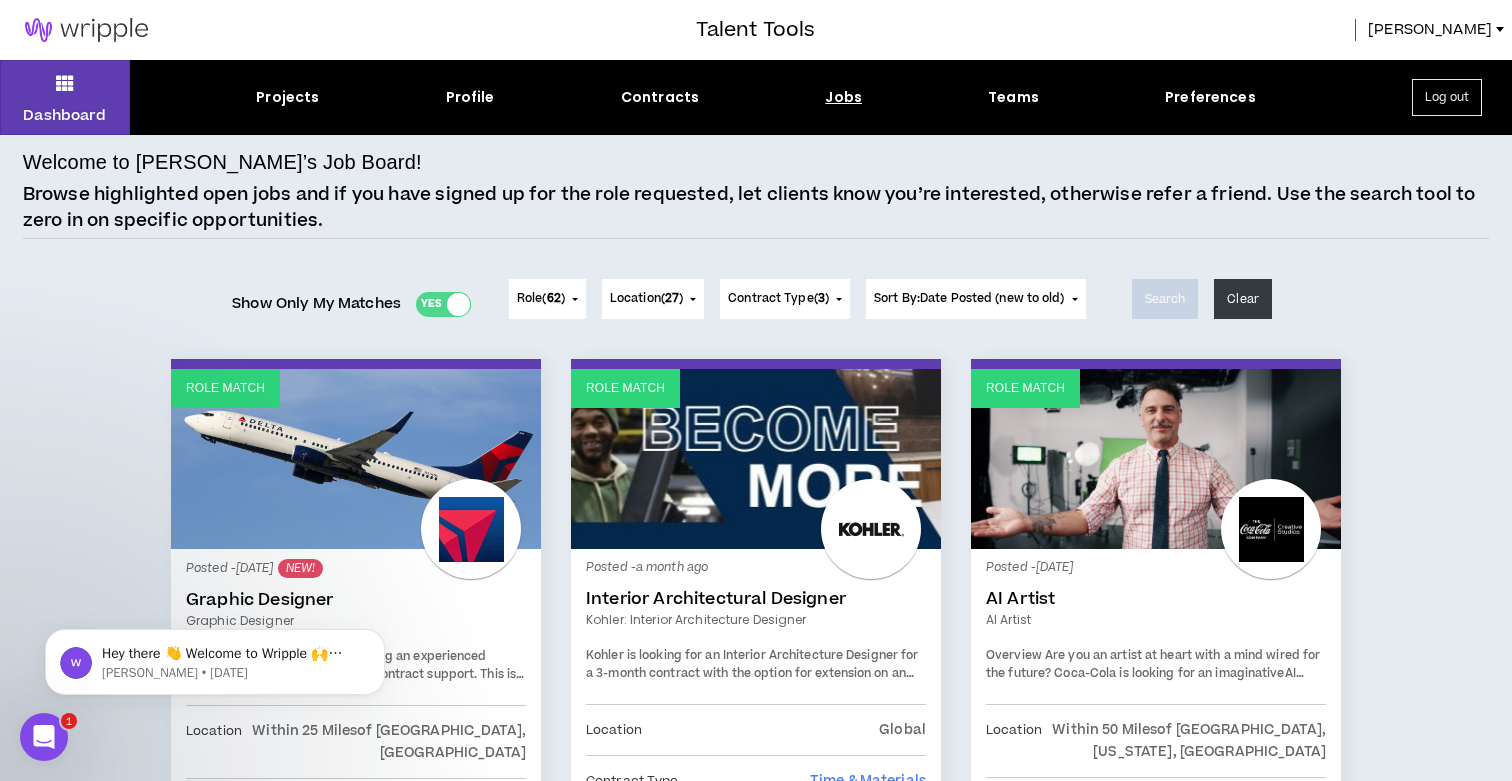 click at bounding box center [458, 304] 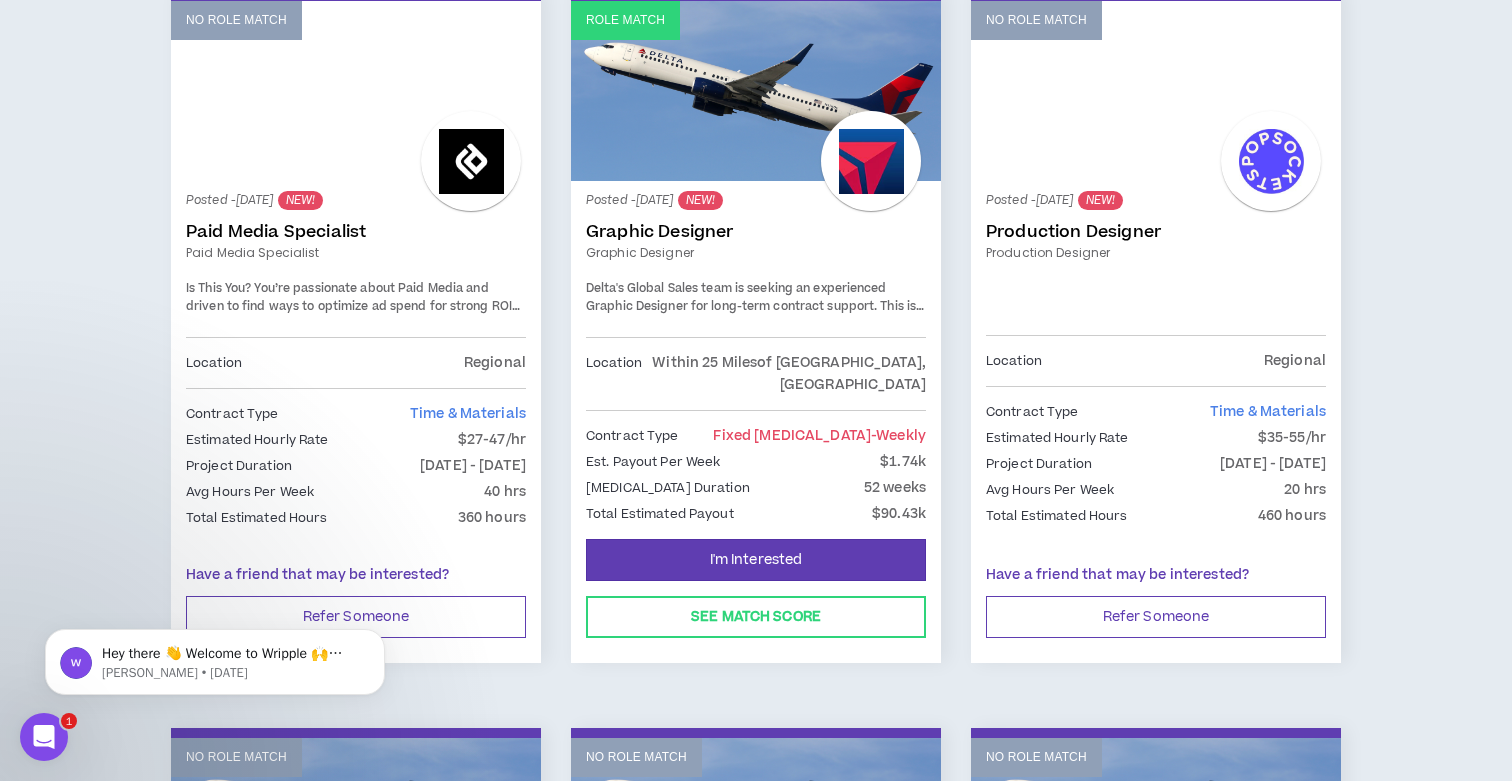 scroll, scrollTop: 336, scrollLeft: 0, axis: vertical 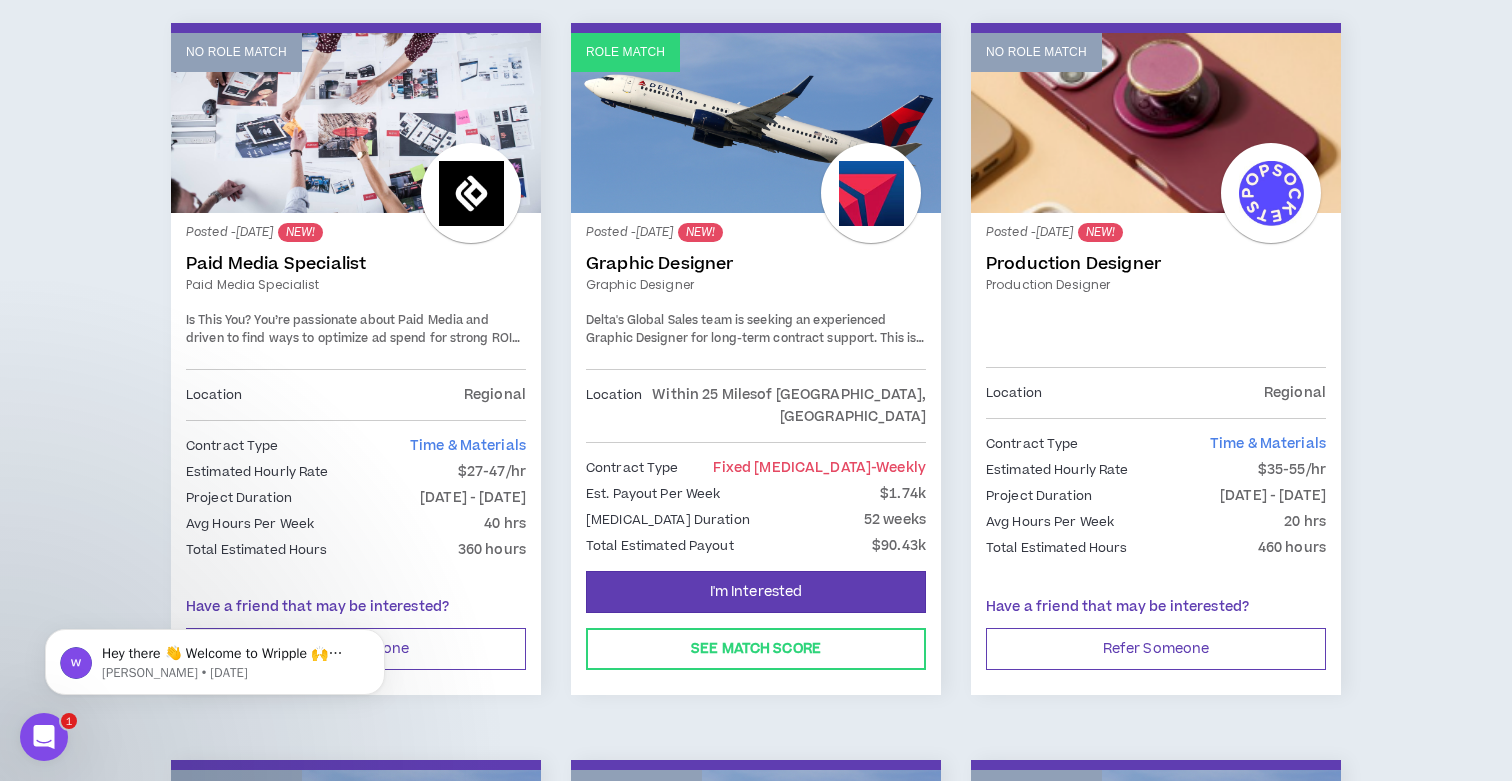 click on "Production Designer" at bounding box center (1156, 285) 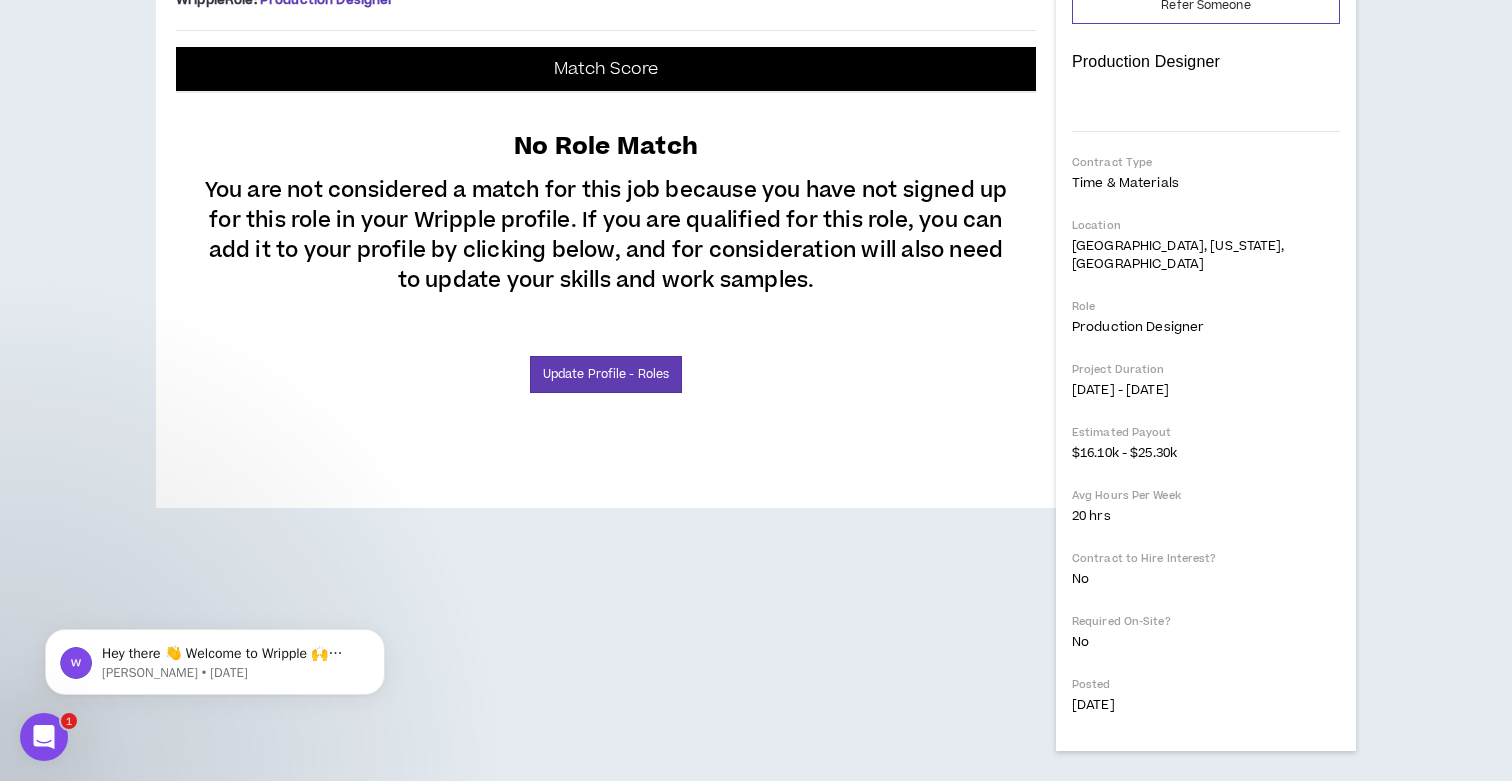 scroll, scrollTop: 466, scrollLeft: 0, axis: vertical 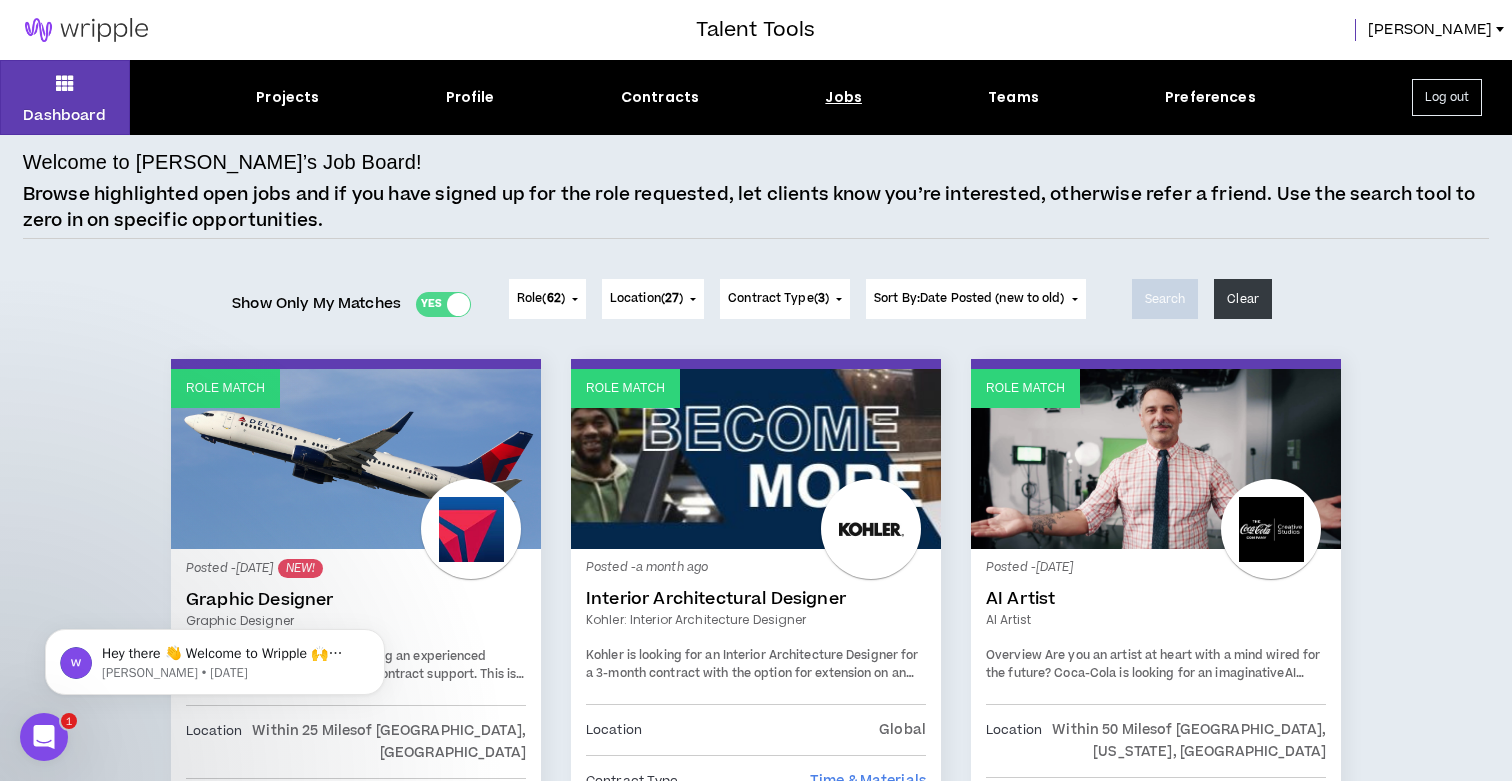 click on "Role  ( 62 ) 62  Selected Edit Done Experience & Design All None Instructional Designer User Research Specialist Visual & UI Designer Product Manager SEO Specialist Business Analyst User Experience Designer Web Designer Marketing Creative All None Copy Writer Video Producer Video Editor Illustrator Creative Producer Graphic Designer Creative Director Content Creator Art Director Photographer Videographer Voice Over Talent Motion Graphics/Animation Designer Email Designer & Developer Proofreader NFT Creator / Artist Production Designer Print Producer Engagement Leadership All None Event Project Manager Engagement Lead Marketing Project Manager Technical Project Manager Agency BD Specialist Strategy & Planning All None Marketing Strategist Content Strategist Business Strategist Brand Planner Market Researcher+Analyst Media Strategist Social Media Strategist Corporate Communications Strategist AI Consultant Marketing Manager Tech & AI All None Salesforce Administrator QA Specialist Analytics & Data Consultant  (" at bounding box center [797, 309] 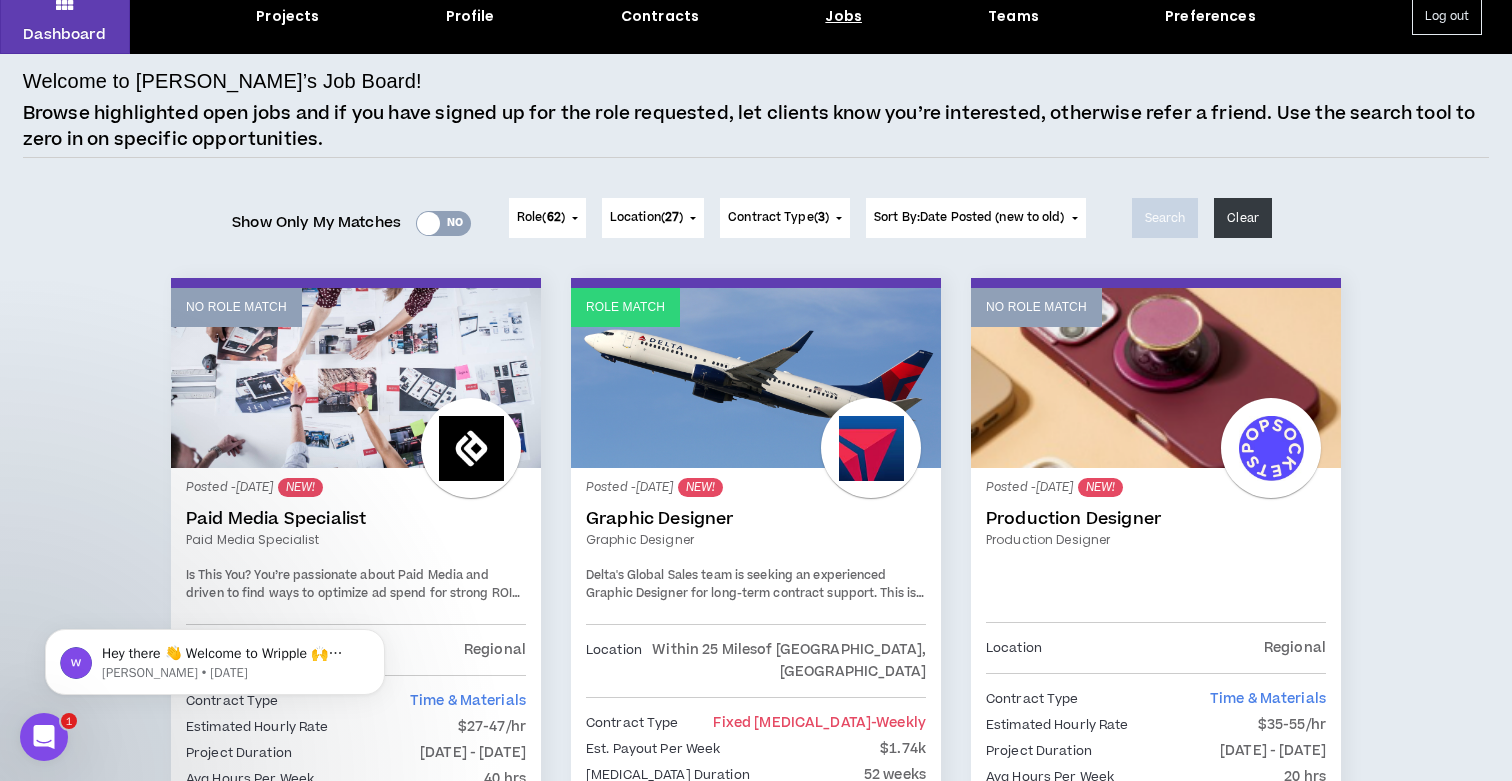 scroll, scrollTop: 0, scrollLeft: 0, axis: both 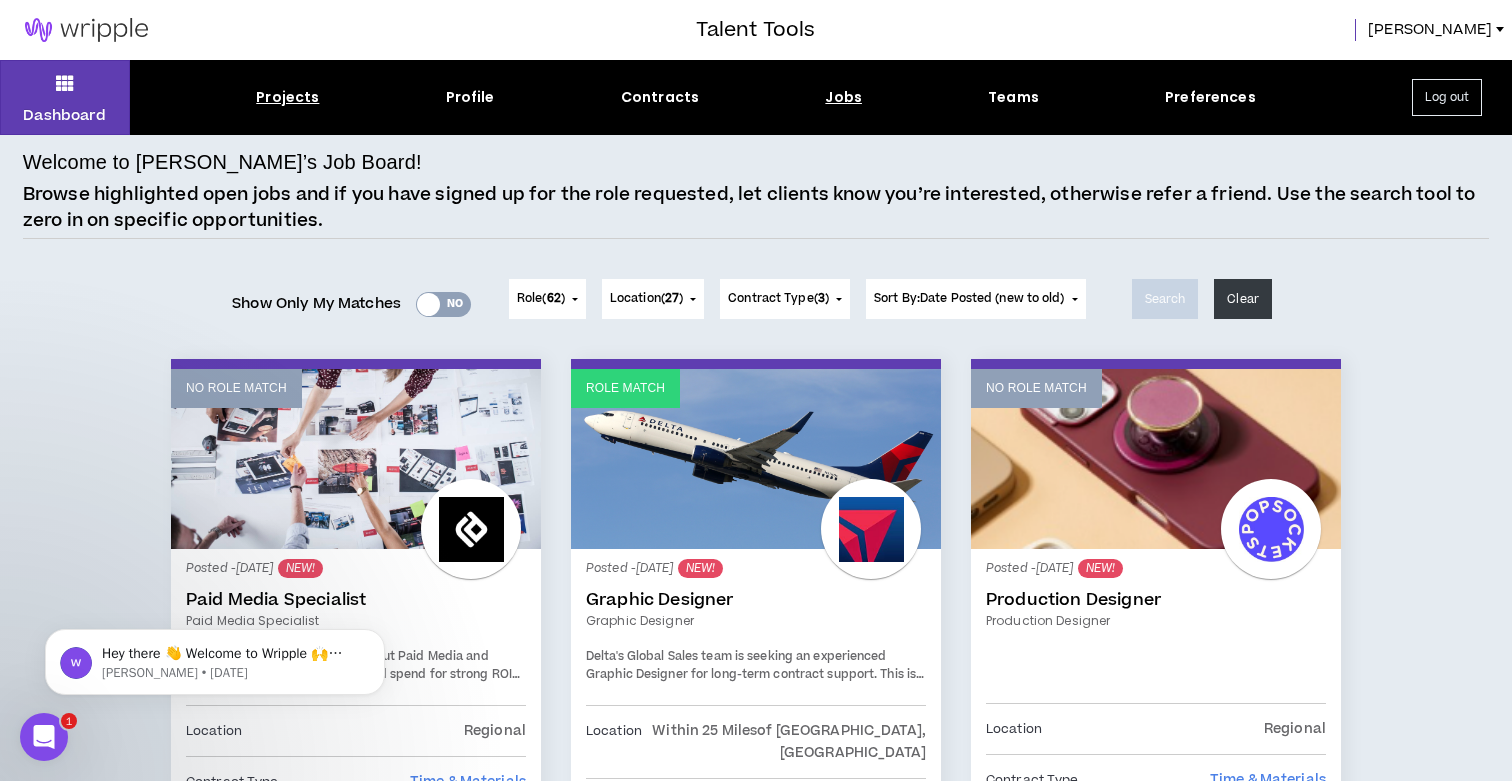 click on "Projects" at bounding box center (287, 97) 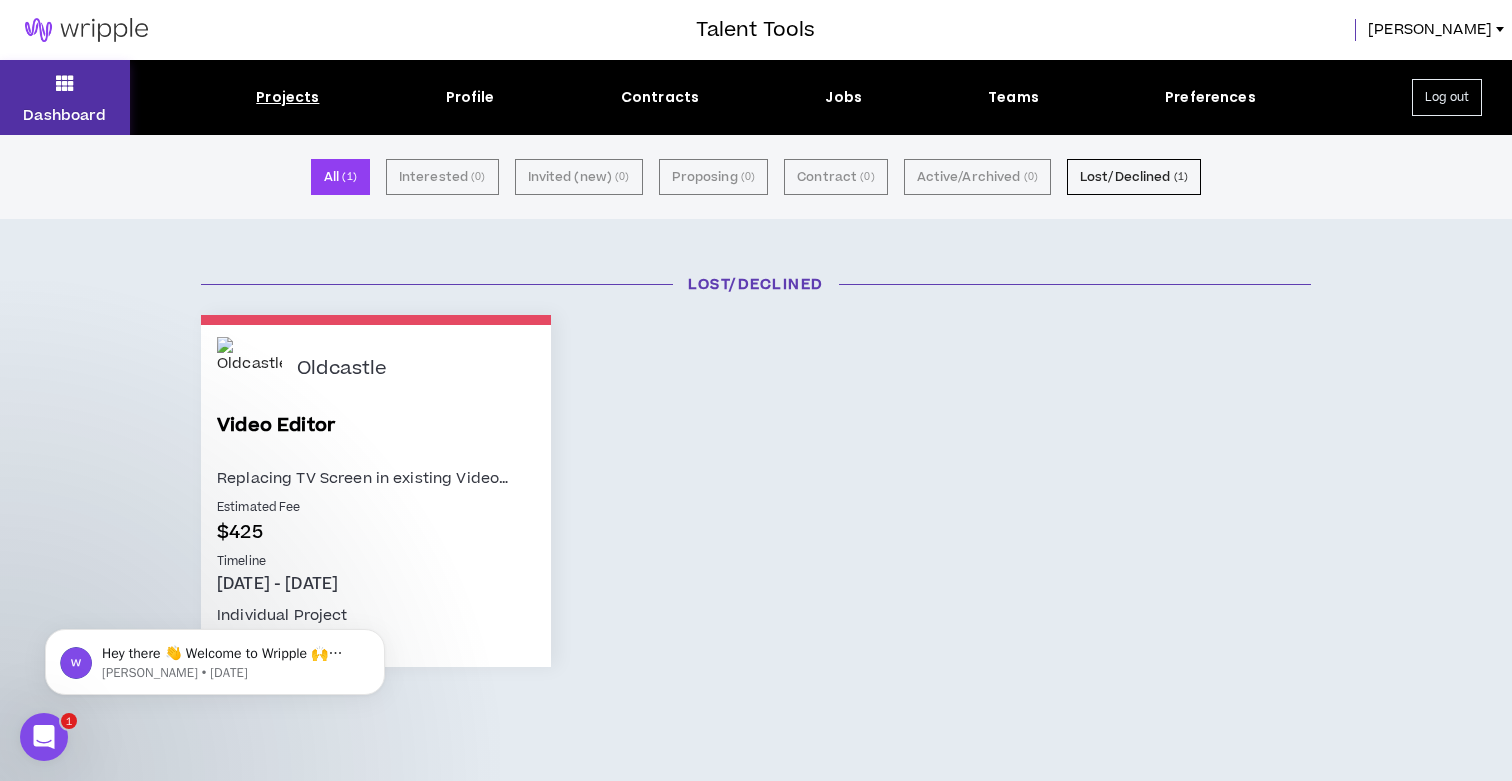 click on "Dashboard" at bounding box center [64, 115] 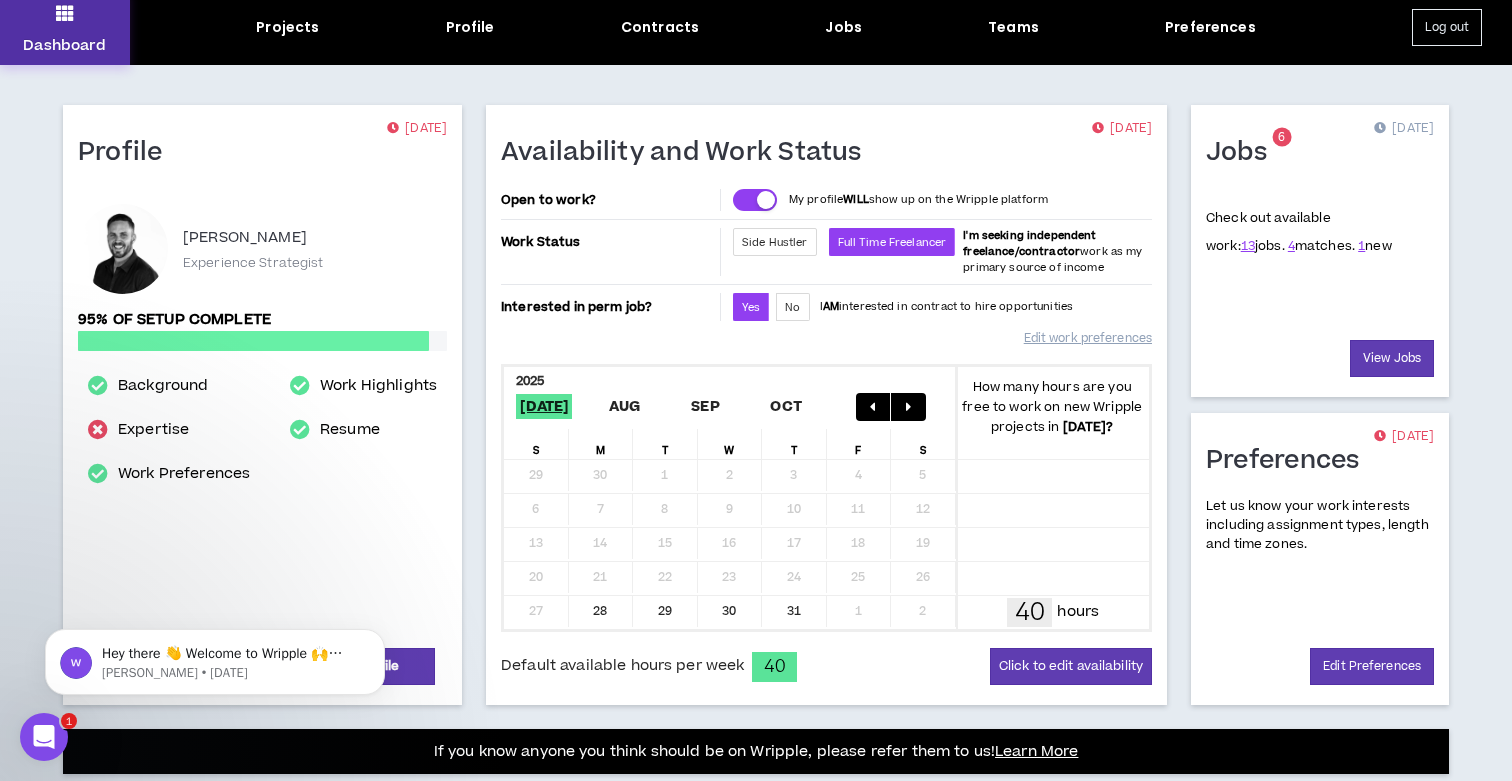 scroll, scrollTop: 89, scrollLeft: 0, axis: vertical 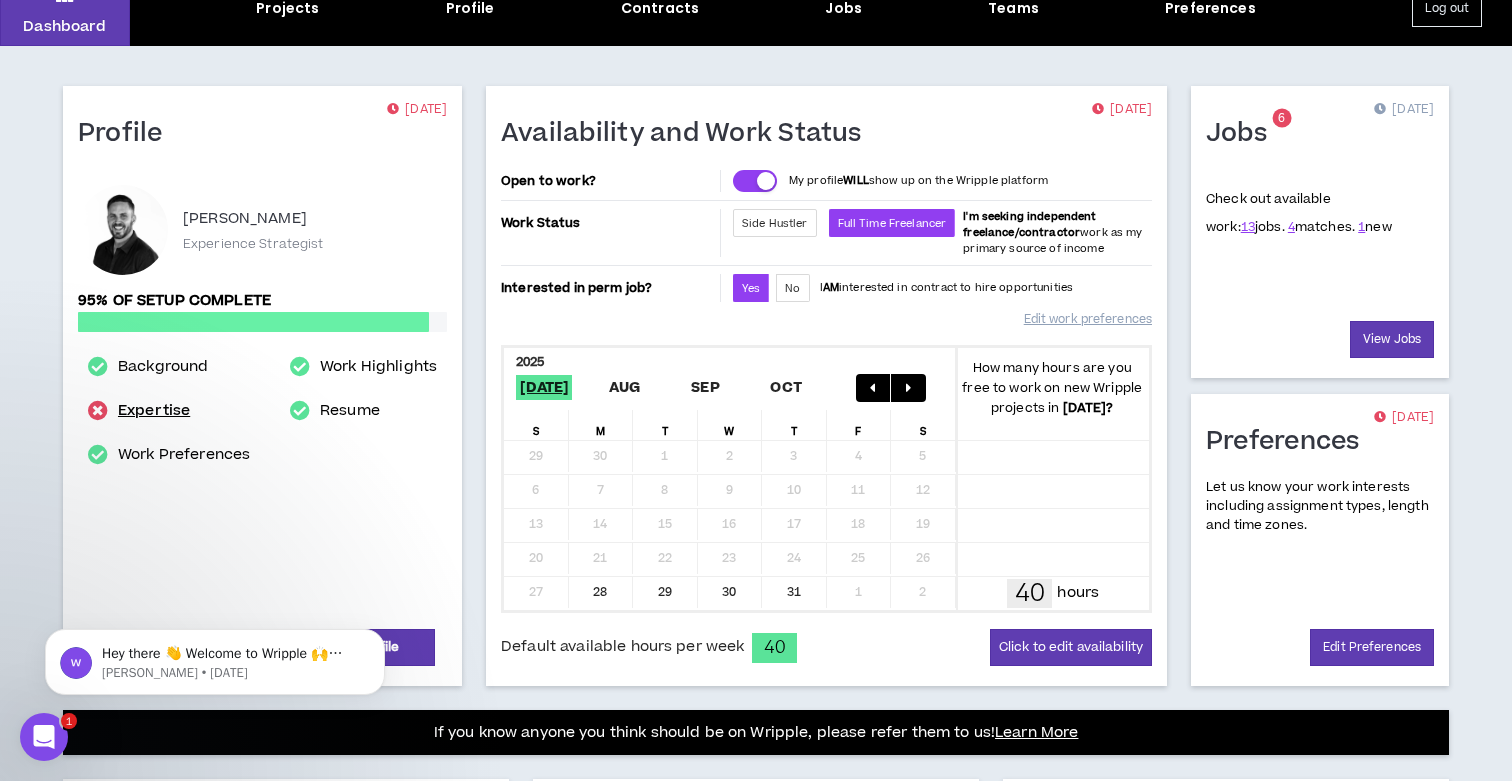 click on "Expertise" at bounding box center [154, 411] 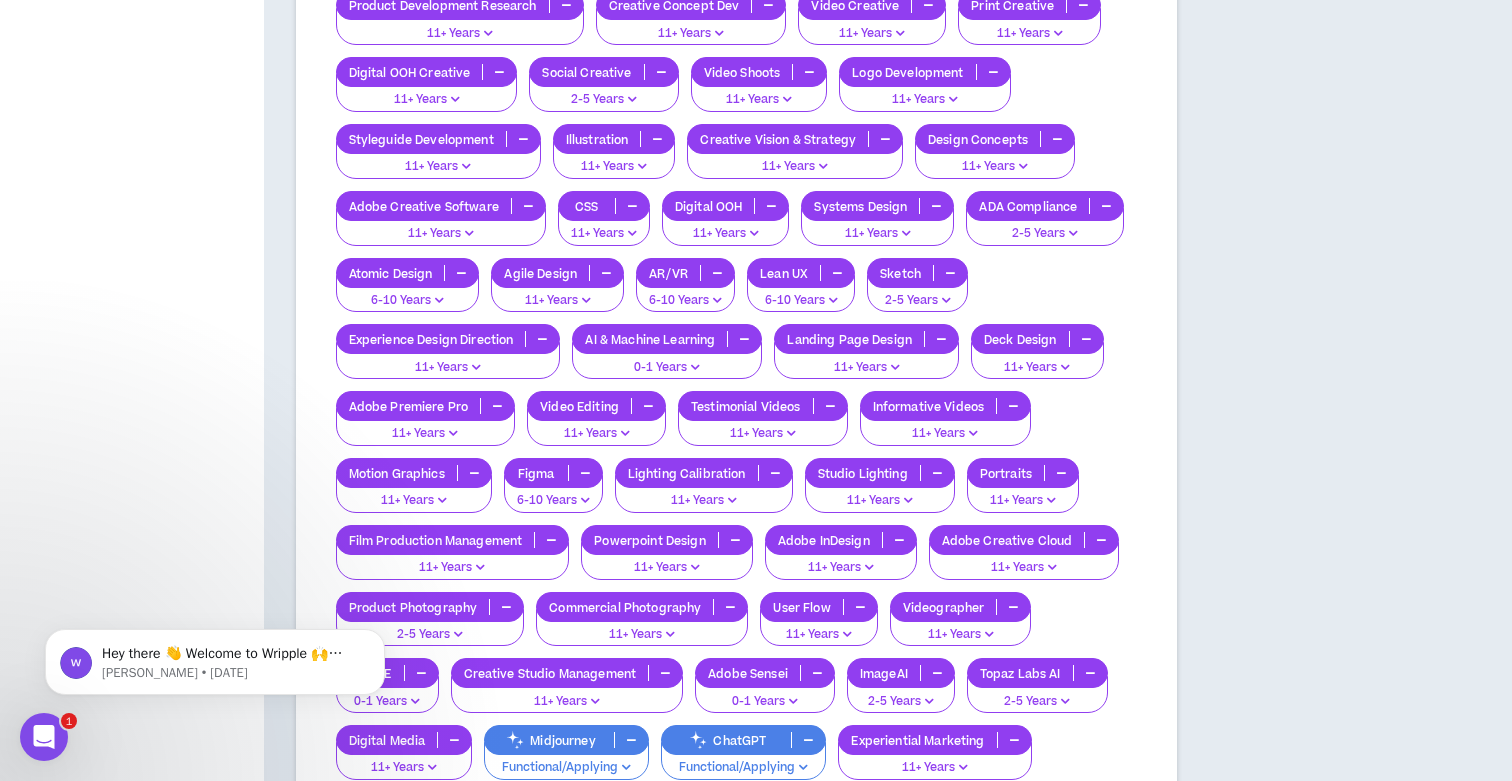 scroll, scrollTop: 3857, scrollLeft: 0, axis: vertical 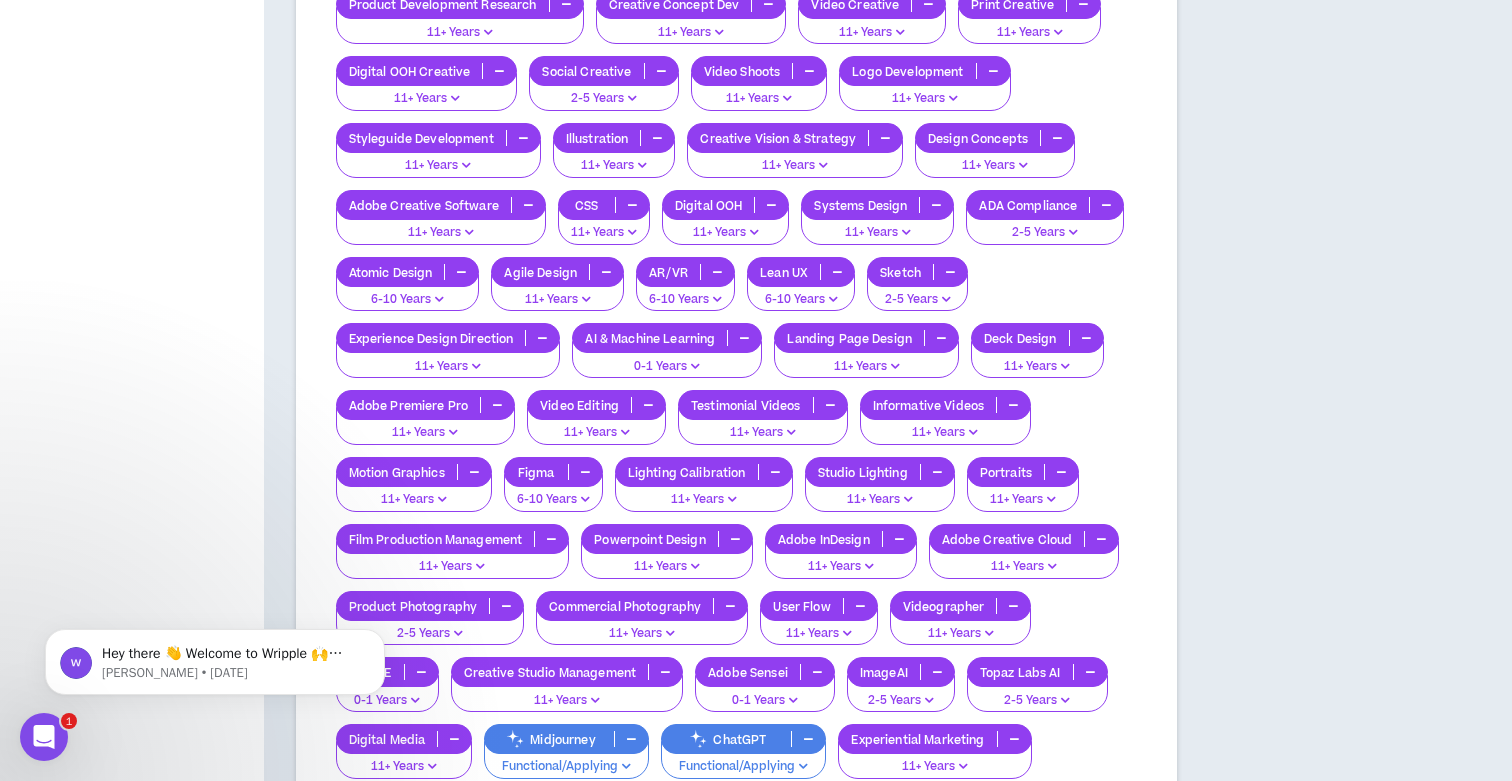 click on "6-10 Years" at bounding box center [801, 300] 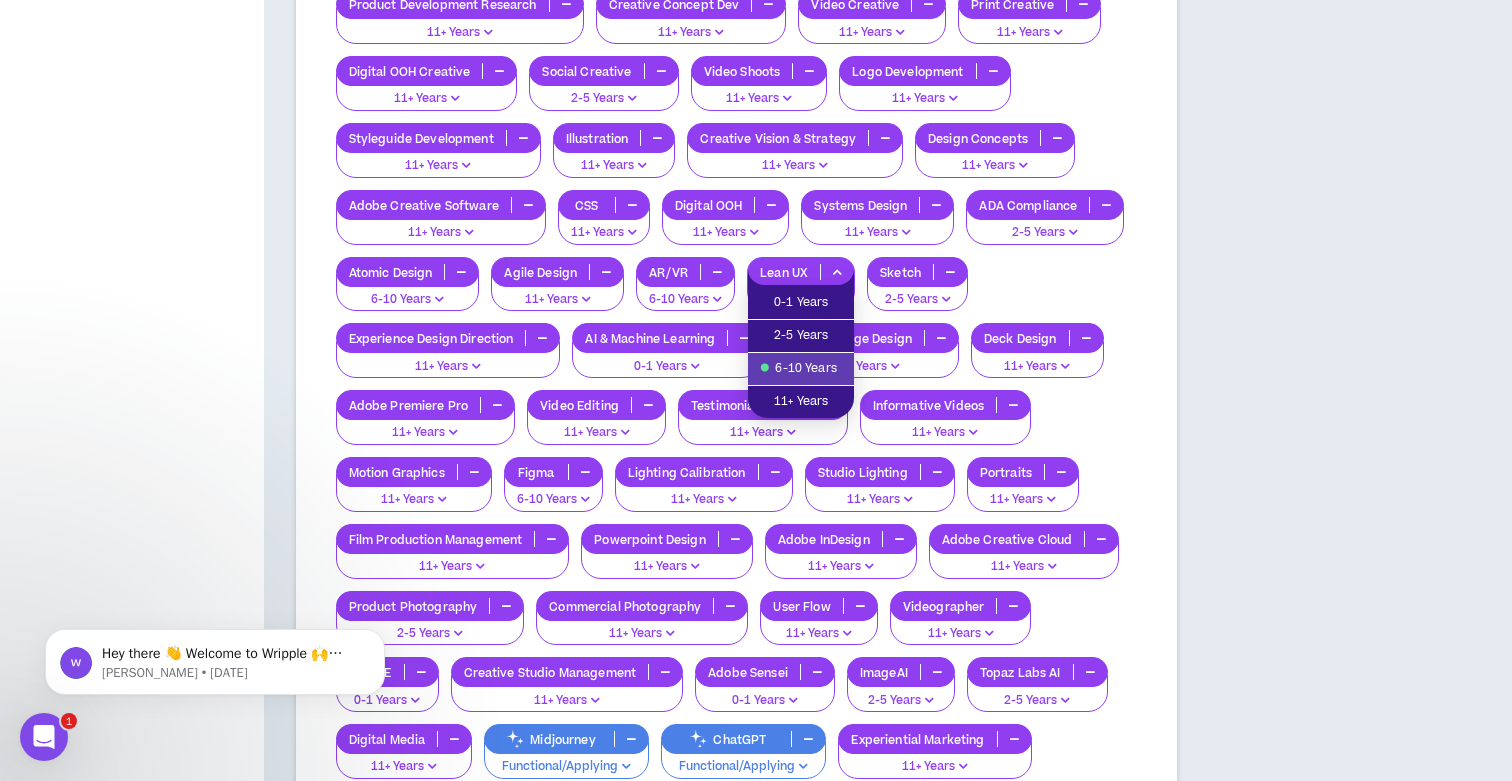 click on "6-10 Years" at bounding box center (801, 369) 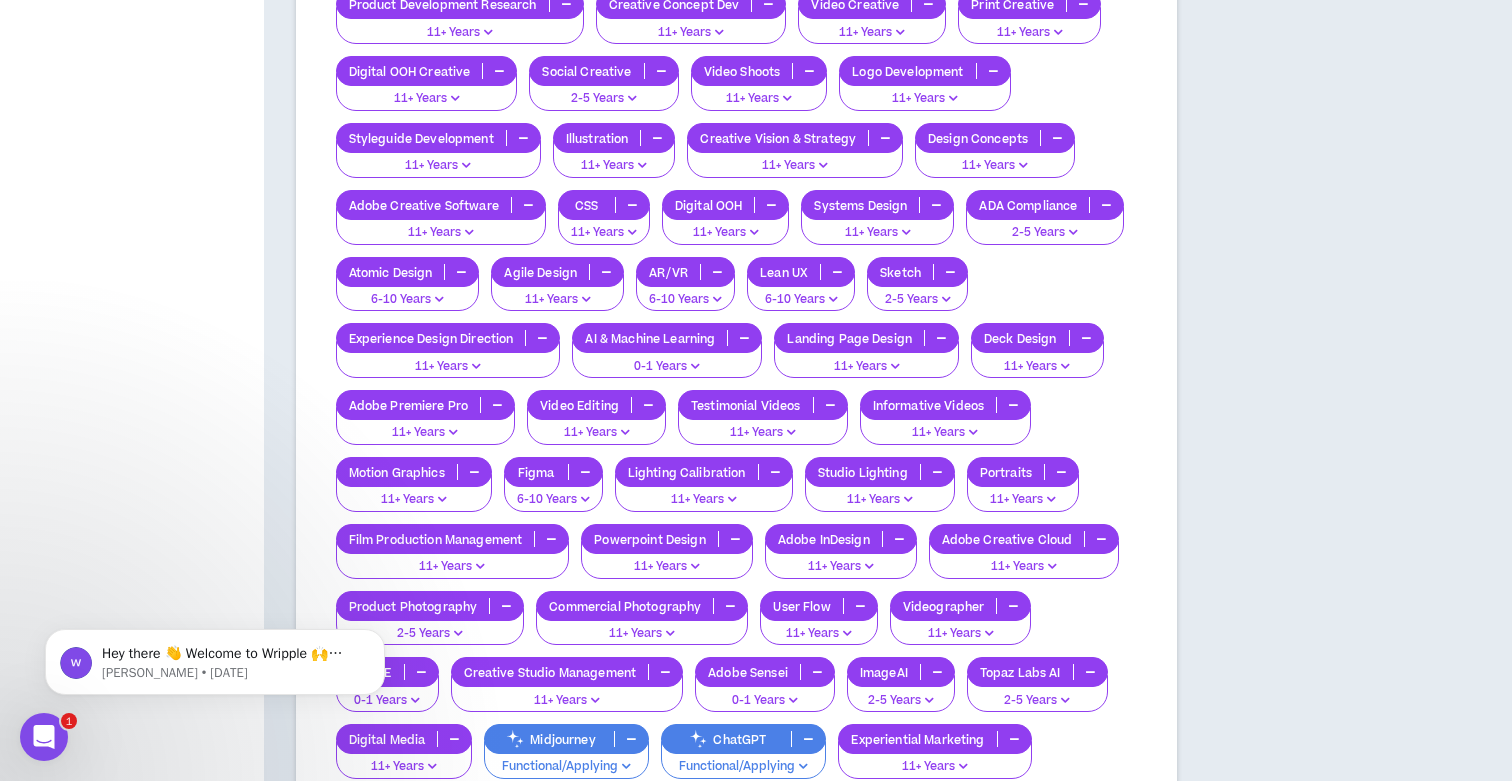 click on "Adobe Creative Suite 11+ Years Digital Production 11+ Years Creative Production 11+ Years Design Research 11+ Years Creative Project Management 11+ Years Experience Strategy 11+ Years Digital Strategy 11+ Years Presentation Skills 11+ Years Strategic Planning 11+ Years Competitive Analysis 11+ Years Roadmapping 11+ Years Workshop Facilitation 11+ Years Strategic Framework Development 11+ Years Product Launches 11+ Years KPI Definition 11+ Years User Interface Design 11+ Years Brand Strategy Definition 11+ Years Brand Visual Identity Development 11+ Years Video 11+ Years Personas 11+ Years Wireframing 11+ Years Adobe Photoshop 11+ Years User Needs Definition 11+ Years Graphic Design 11+ Years Emerging Experiences 11+ Years Design Thinking 11+ Years Feature Definition 11+ Years Customer Journey Mapping 11+ Years Prototyping 11+ Years Product Strategy 11+ Years Product Design 11+ Years Service Design 11+ Years Branding 11+ Years UI Prototyping 11+ Years Responsive Visual Interface Design 6-10 Years Typography" at bounding box center (736, -17) 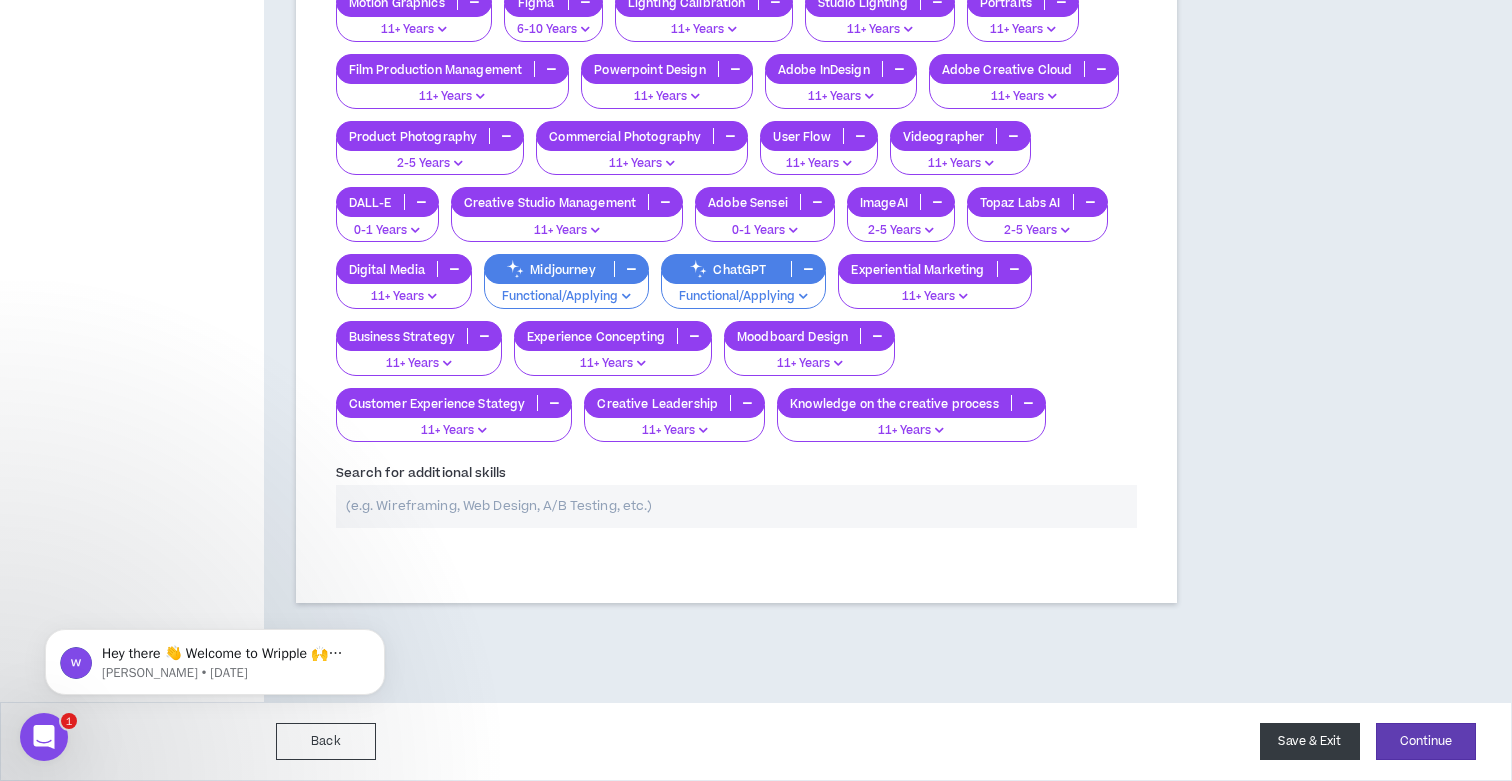 click on "Save & Exit" at bounding box center (1310, 741) 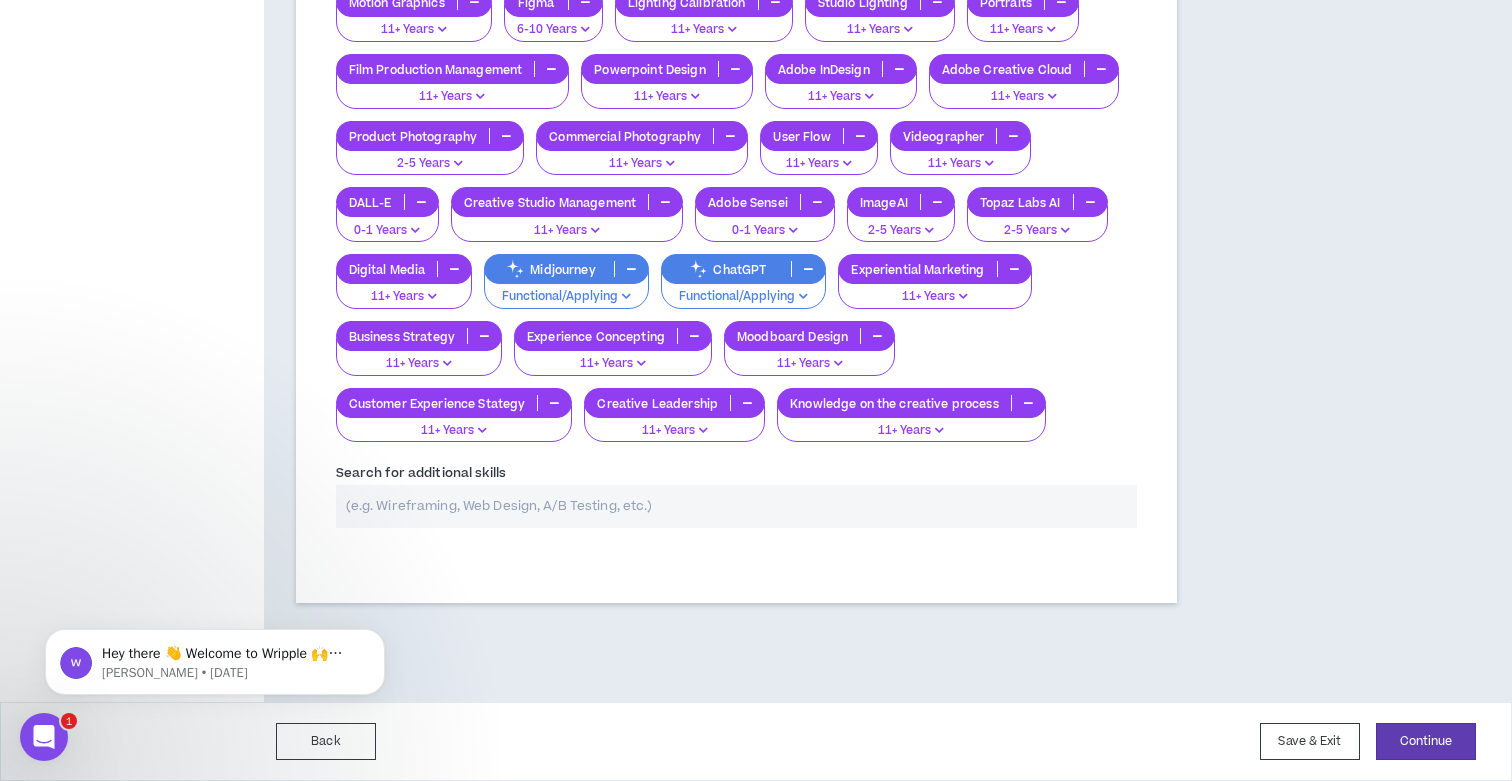scroll, scrollTop: 0, scrollLeft: 0, axis: both 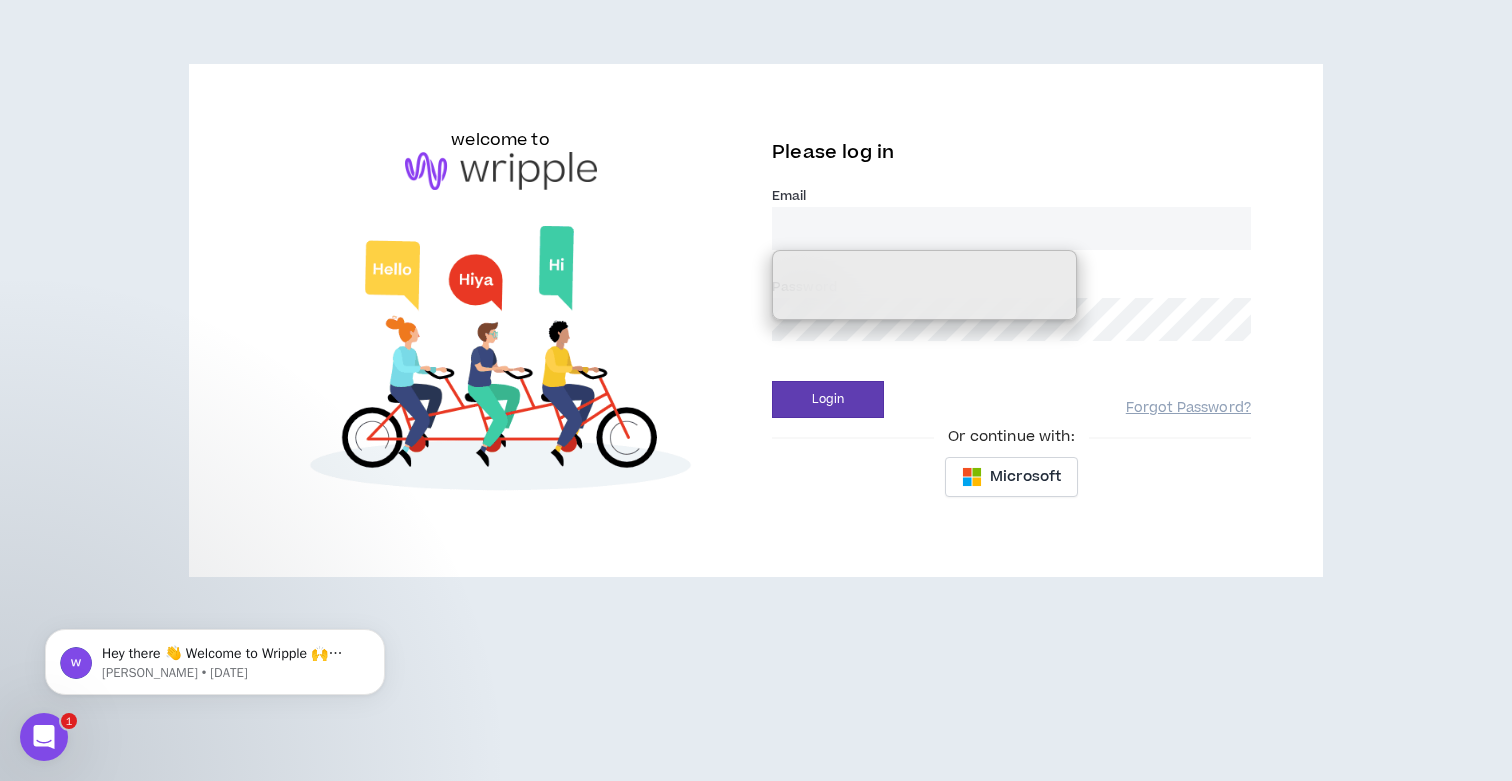 click on "Email  *" at bounding box center (1011, 228) 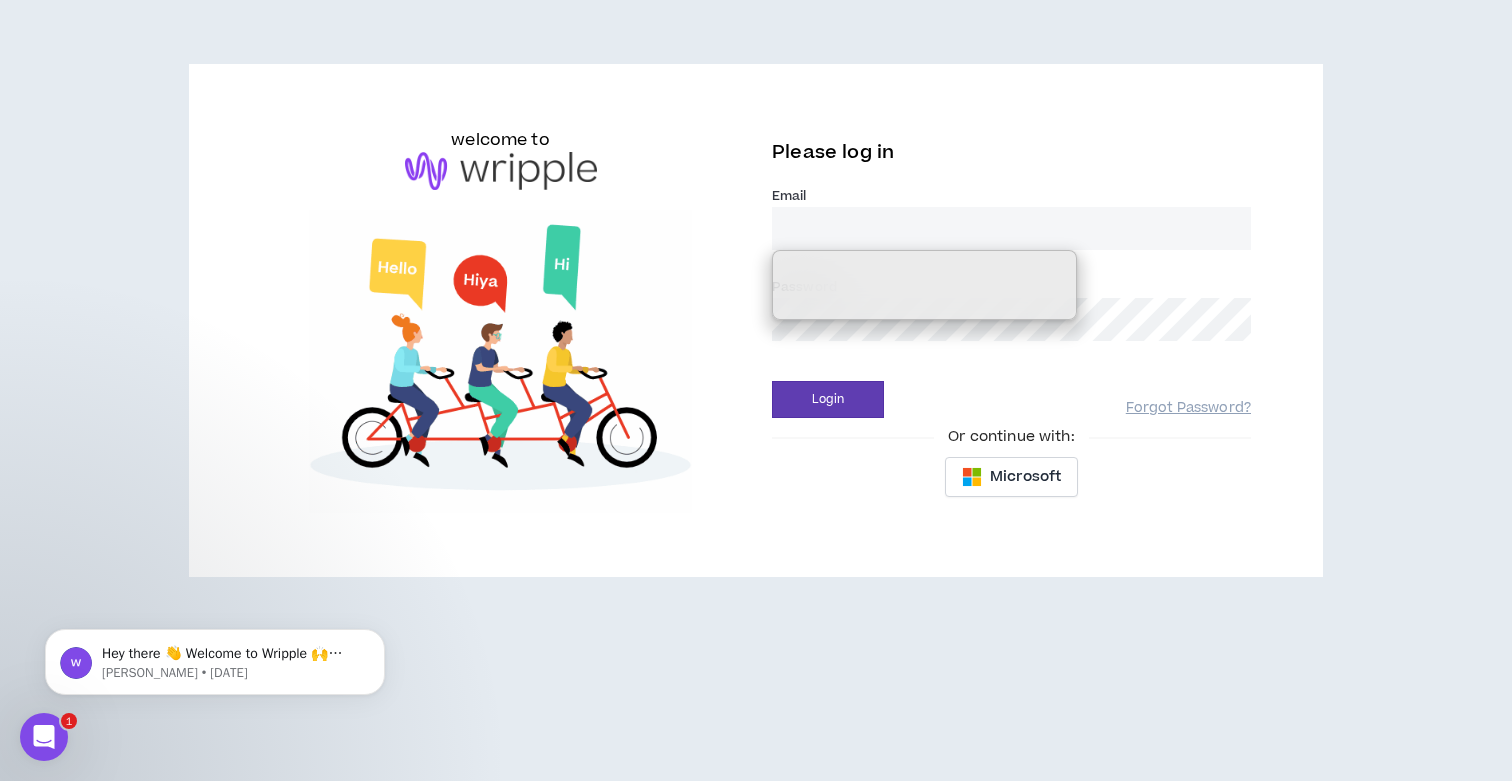 type on "[PERSON_NAME][EMAIL_ADDRESS][PERSON_NAME][DOMAIN_NAME]" 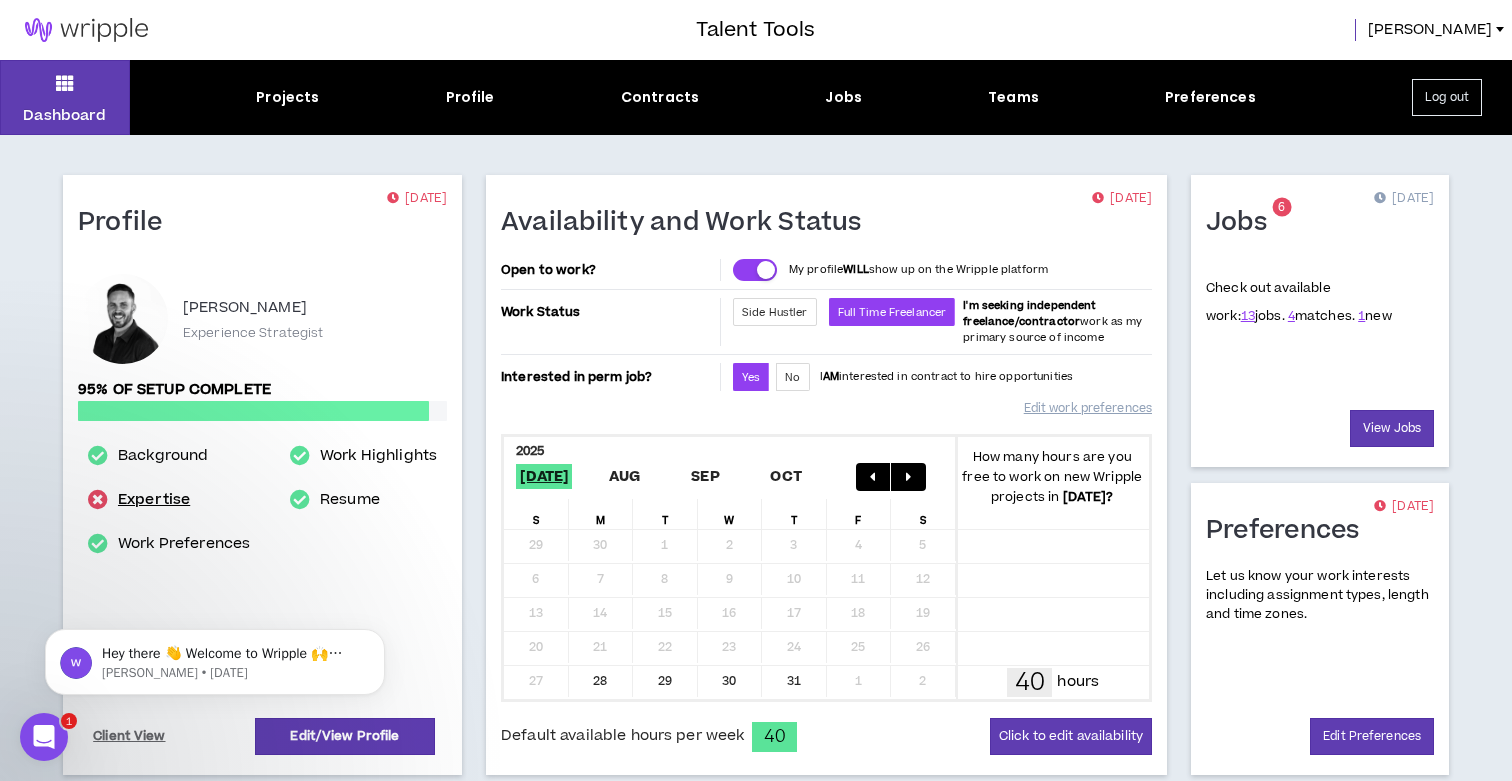 click on "Expertise" at bounding box center [154, 500] 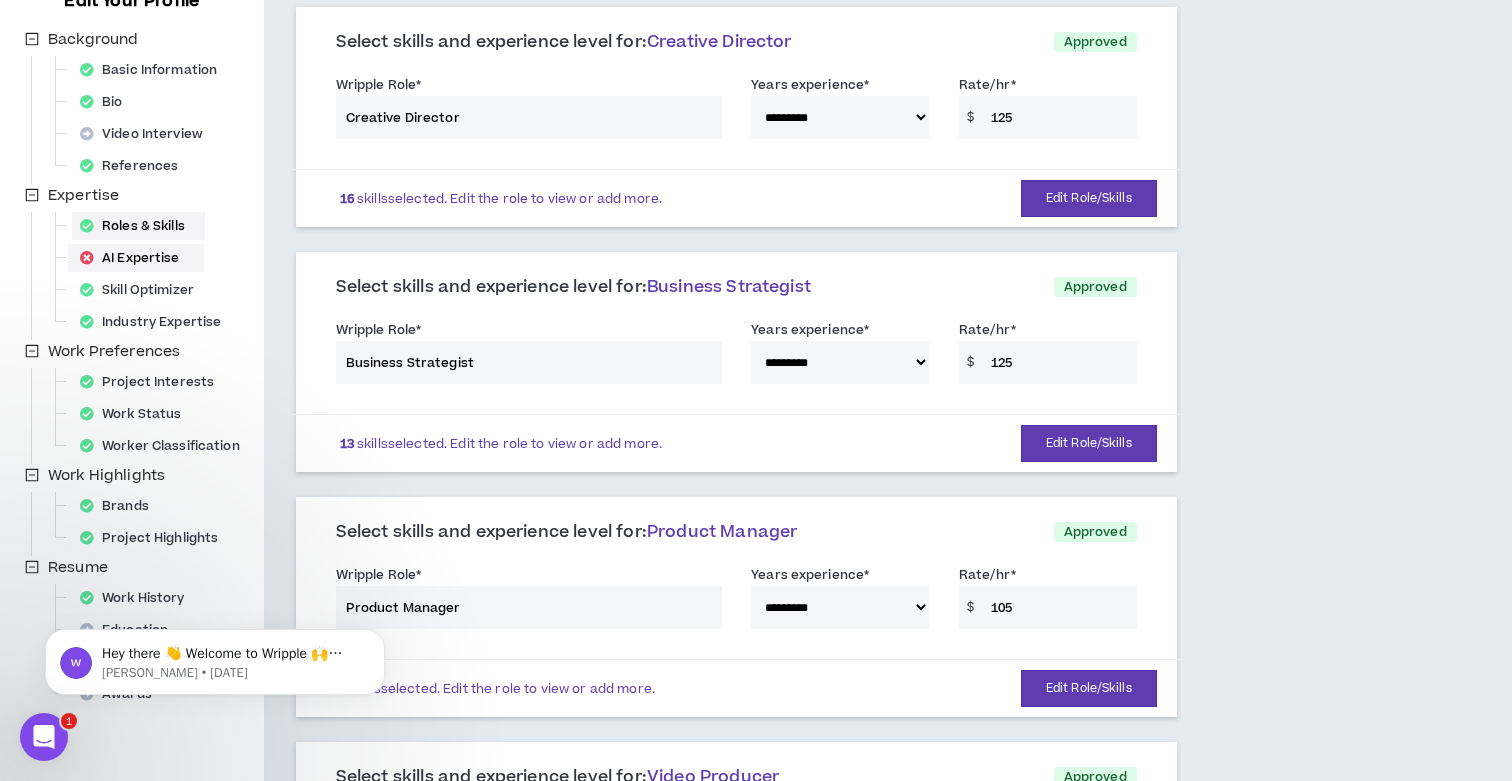 click on "AI Expertise" at bounding box center (136, 258) 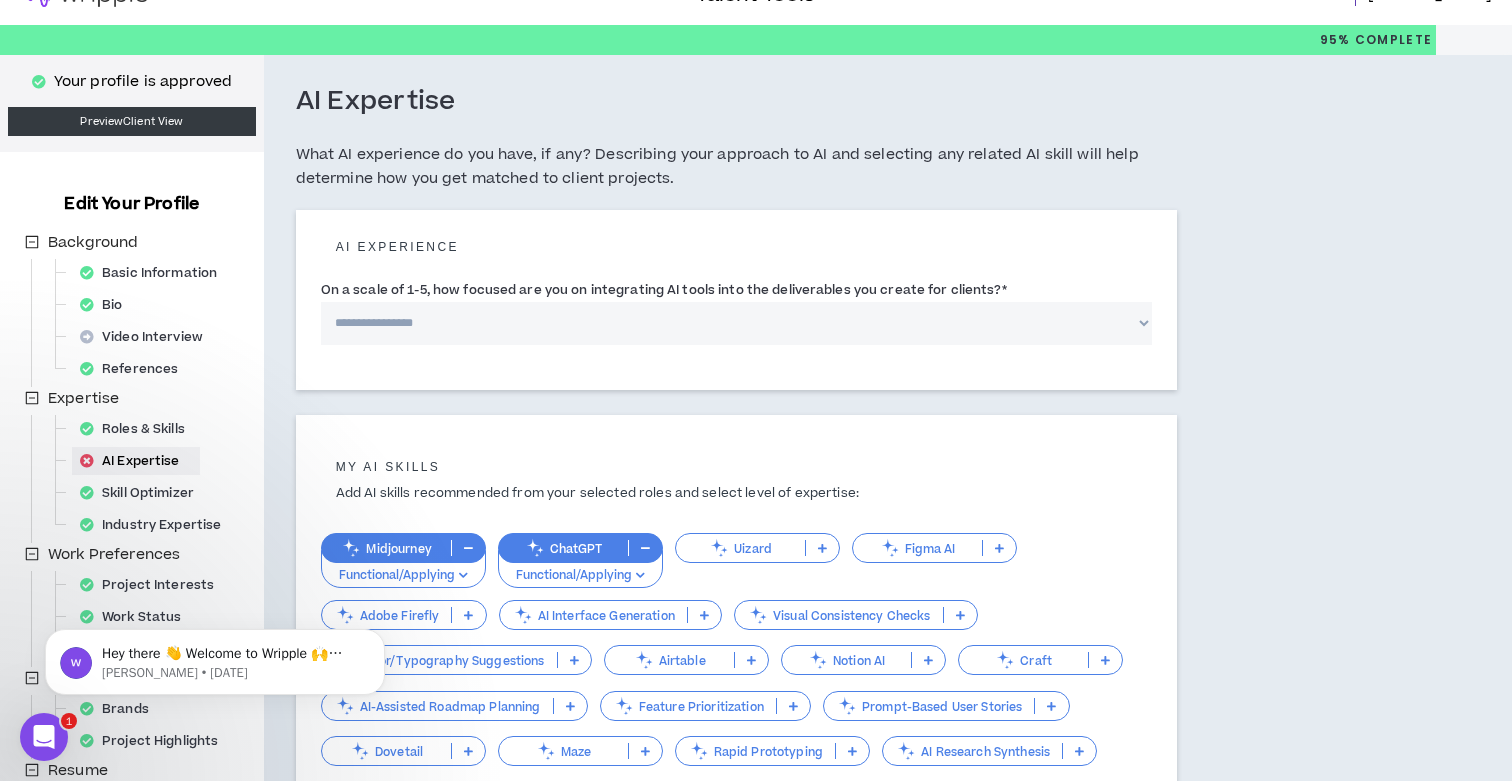 scroll, scrollTop: 0, scrollLeft: 0, axis: both 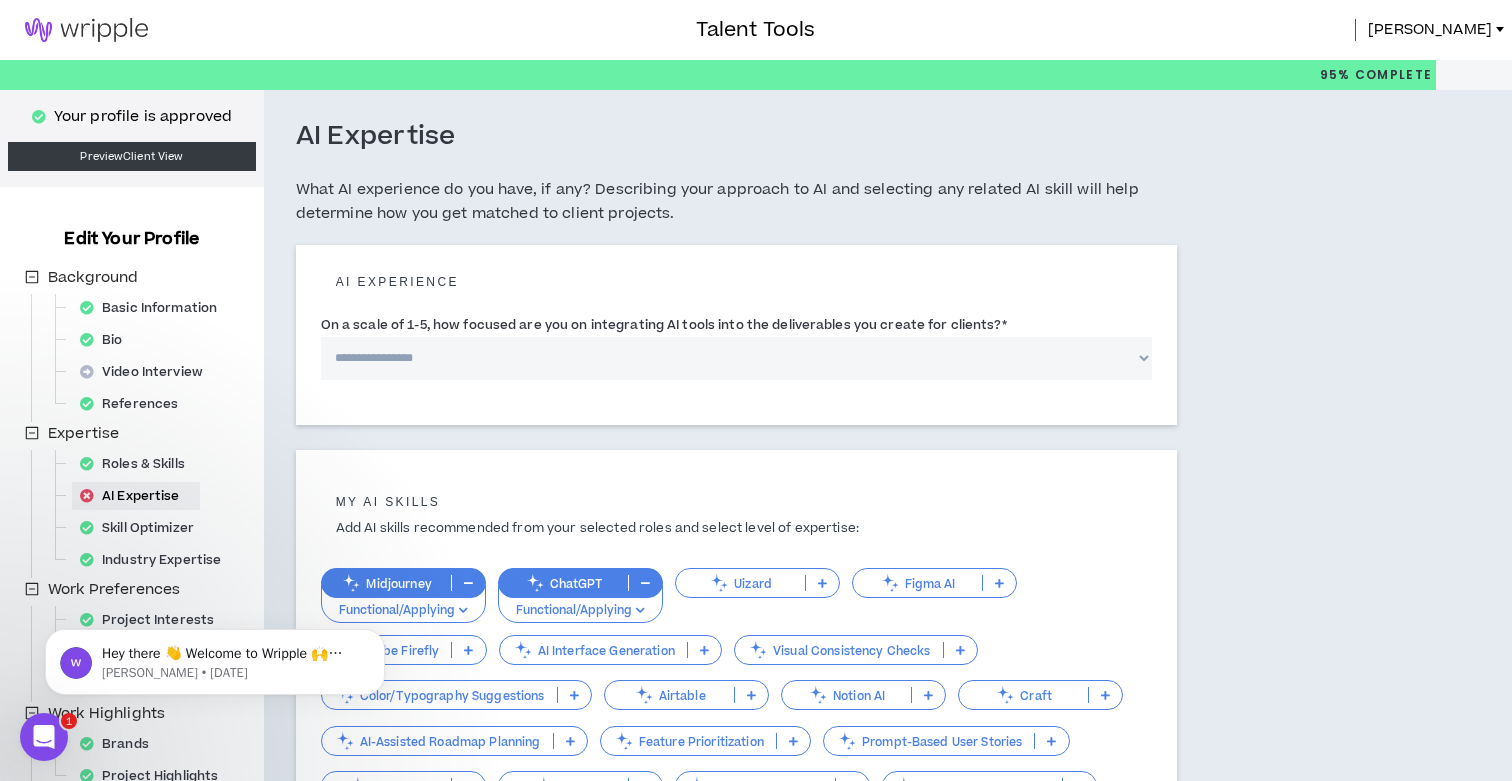 click on "**********" at bounding box center [736, 358] 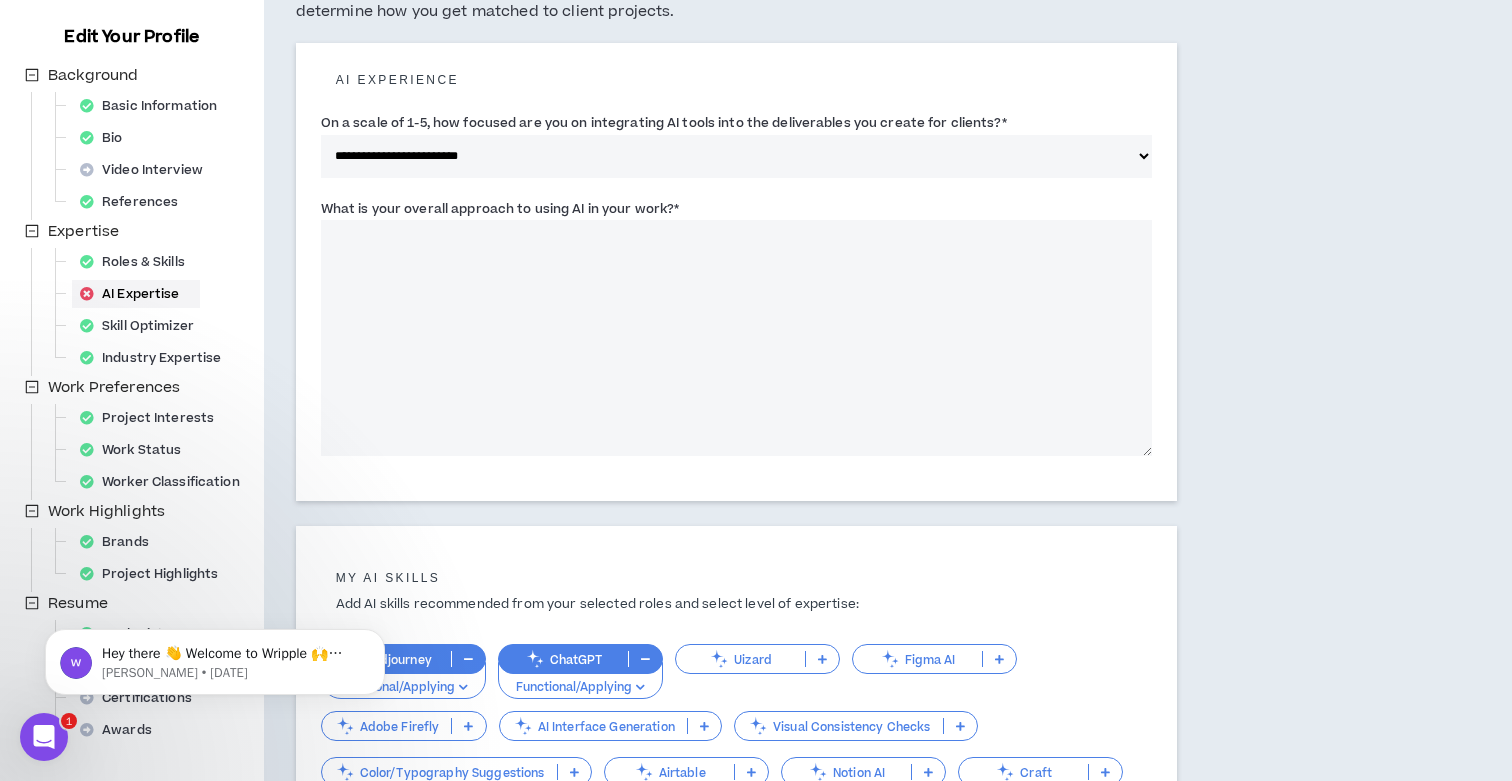scroll, scrollTop: 192, scrollLeft: 0, axis: vertical 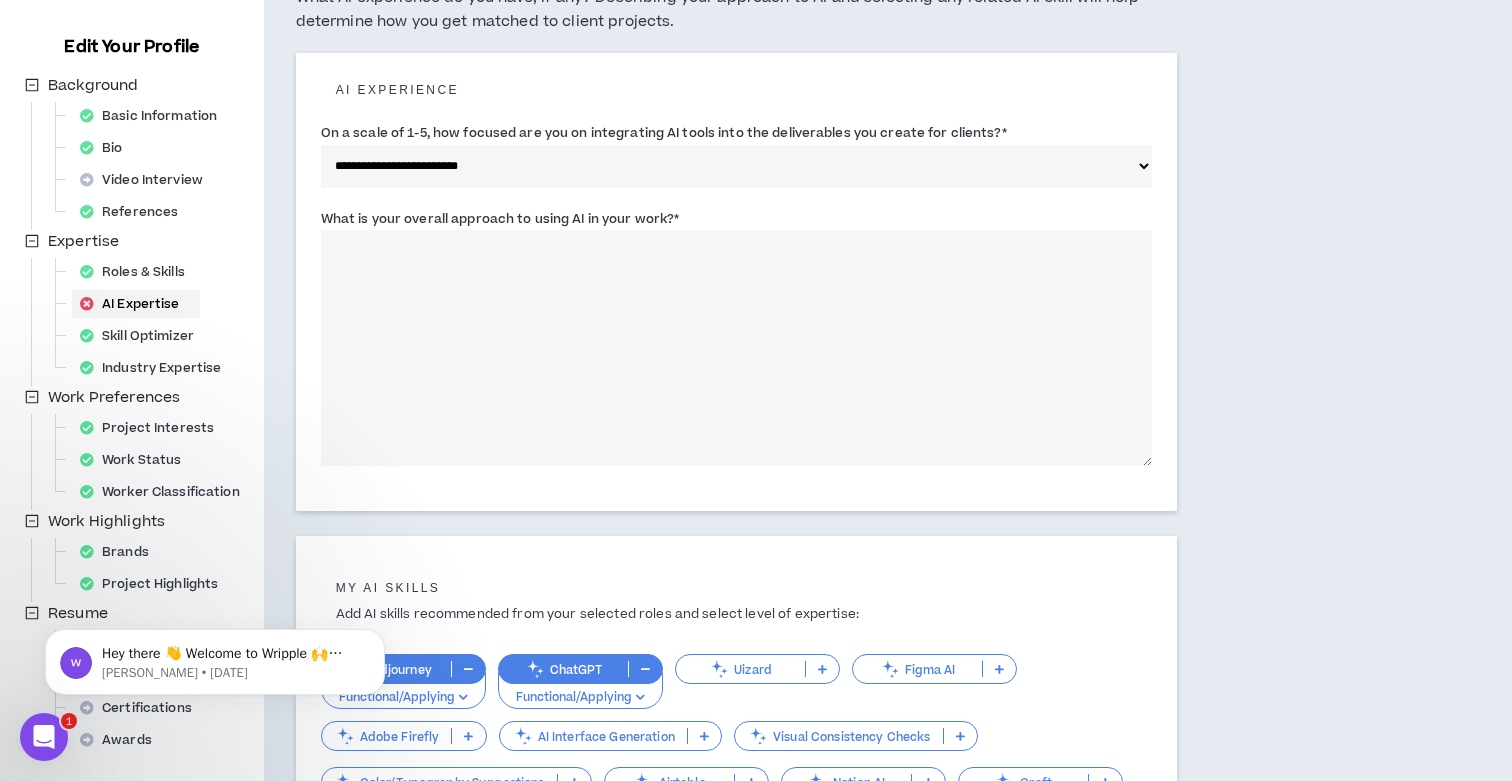 click on "What is your overall approach to using AI in your work?  *" at bounding box center (736, 348) 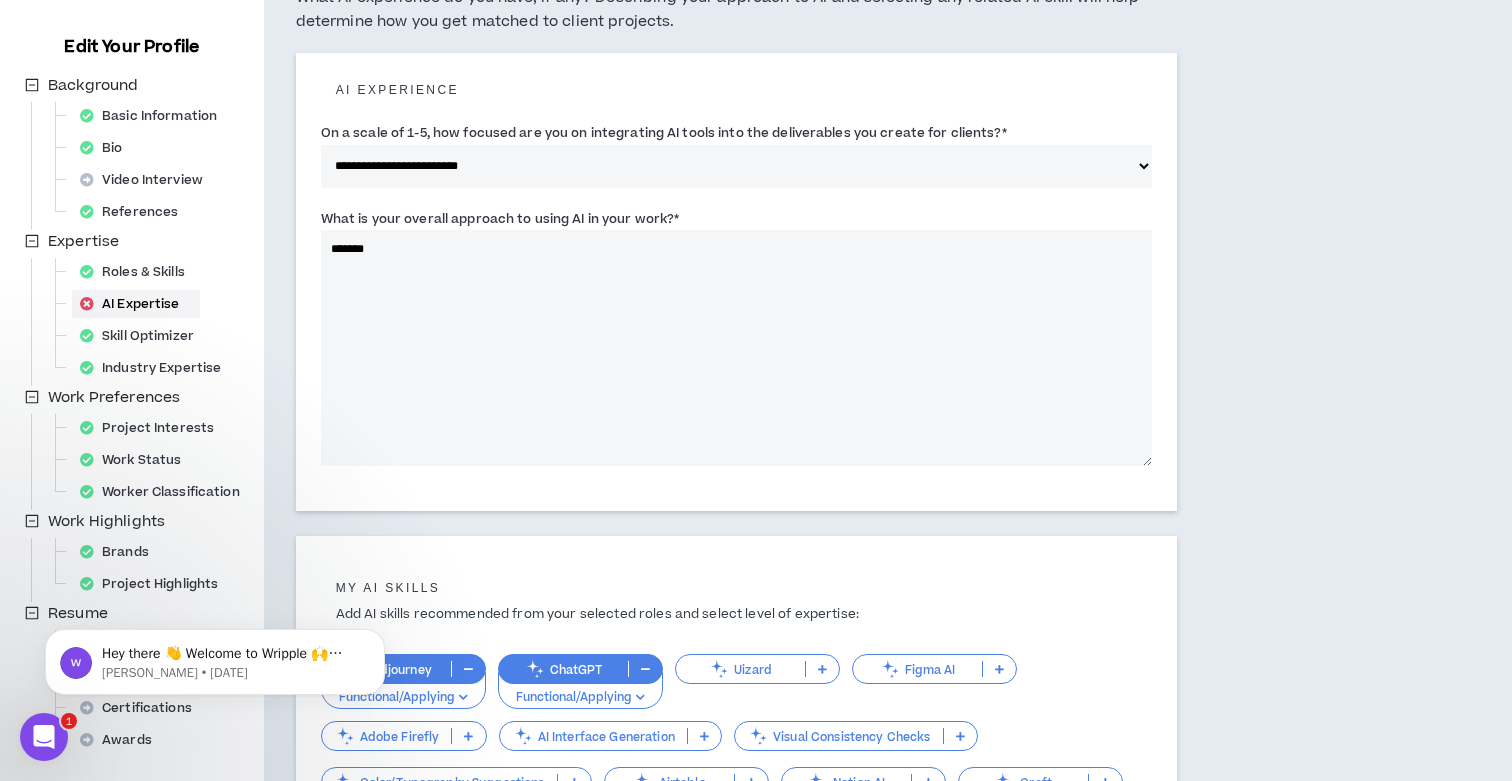 type on "********" 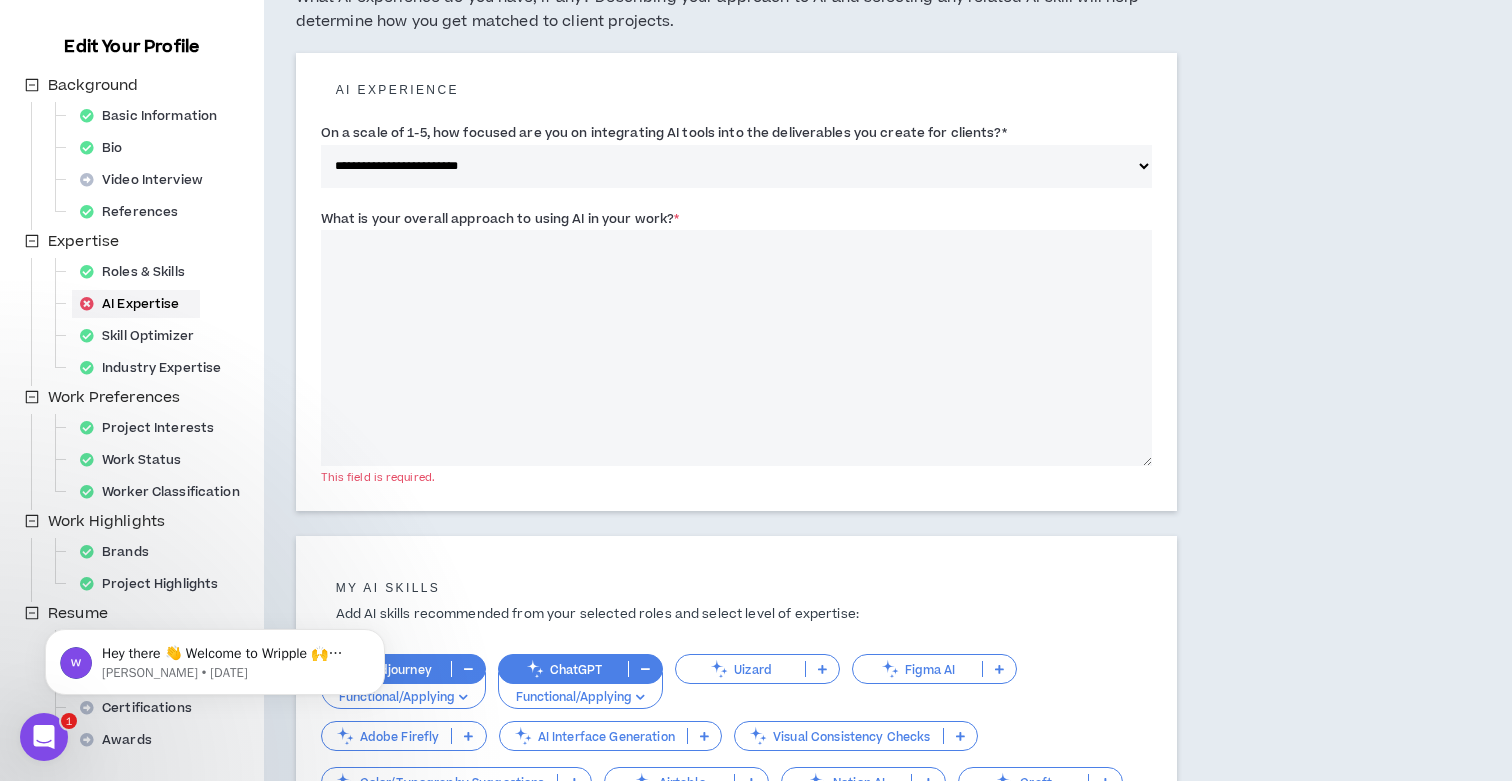paste on "**********" 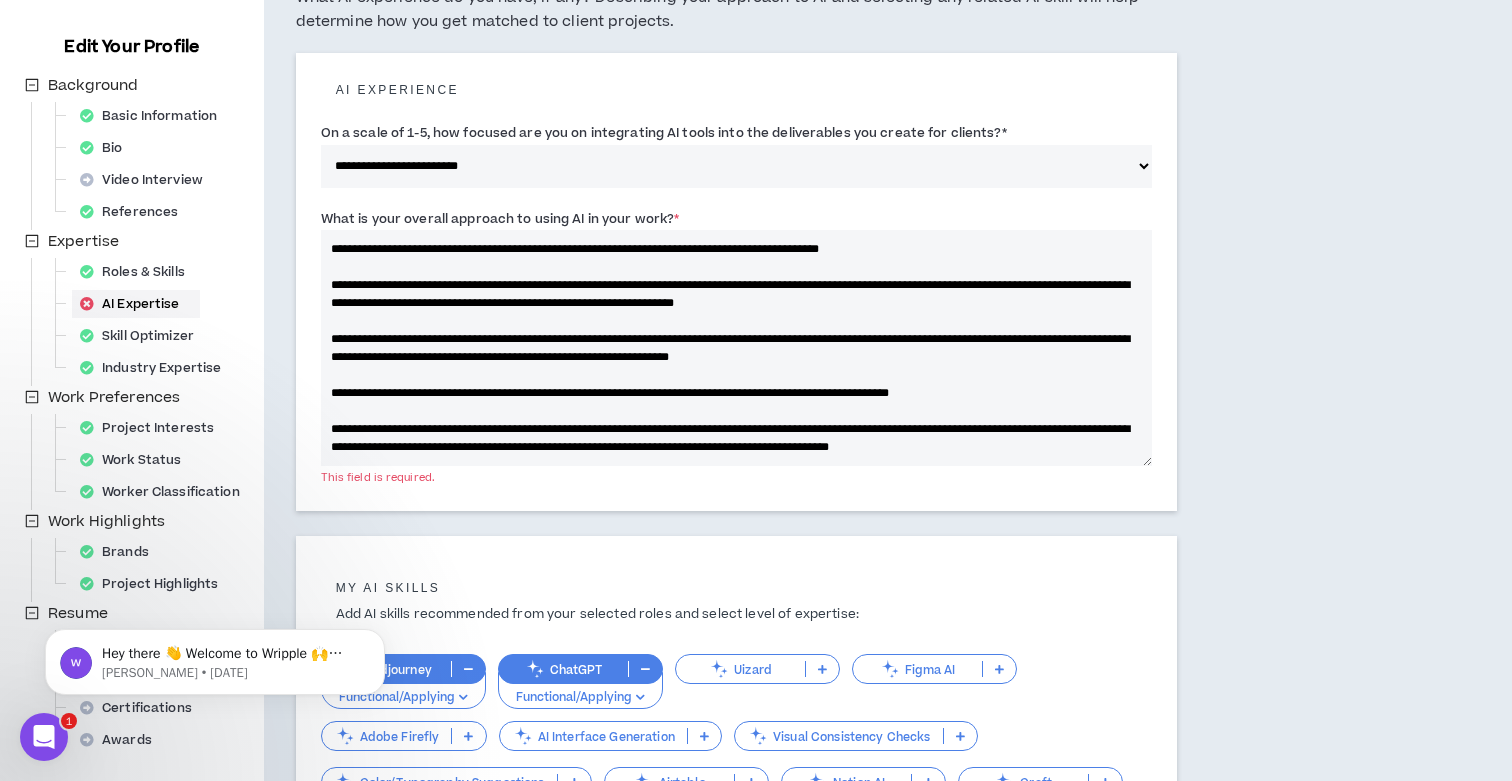 scroll, scrollTop: 26, scrollLeft: 0, axis: vertical 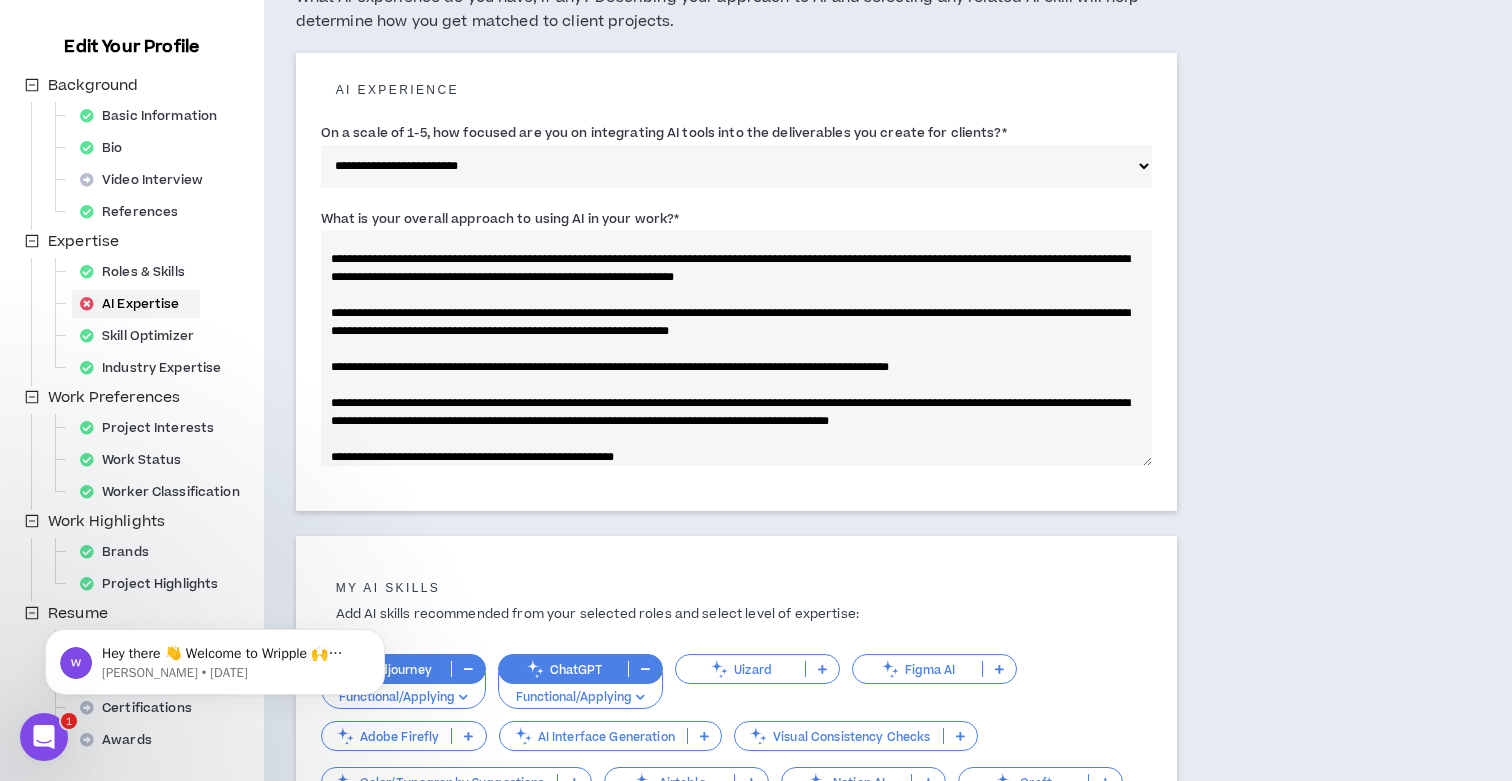 click on "**********" at bounding box center [736, 348] 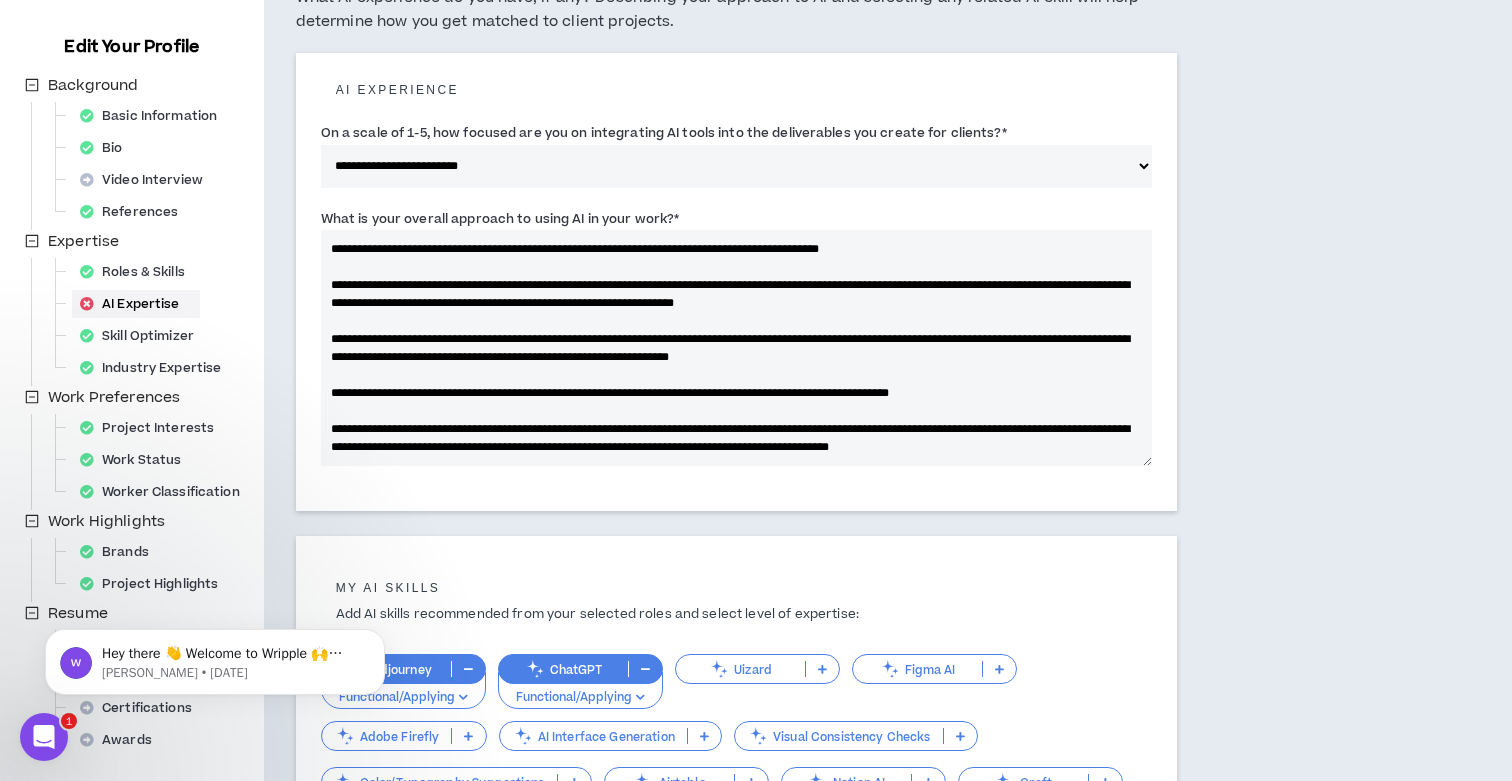 click on "**********" at bounding box center [736, 348] 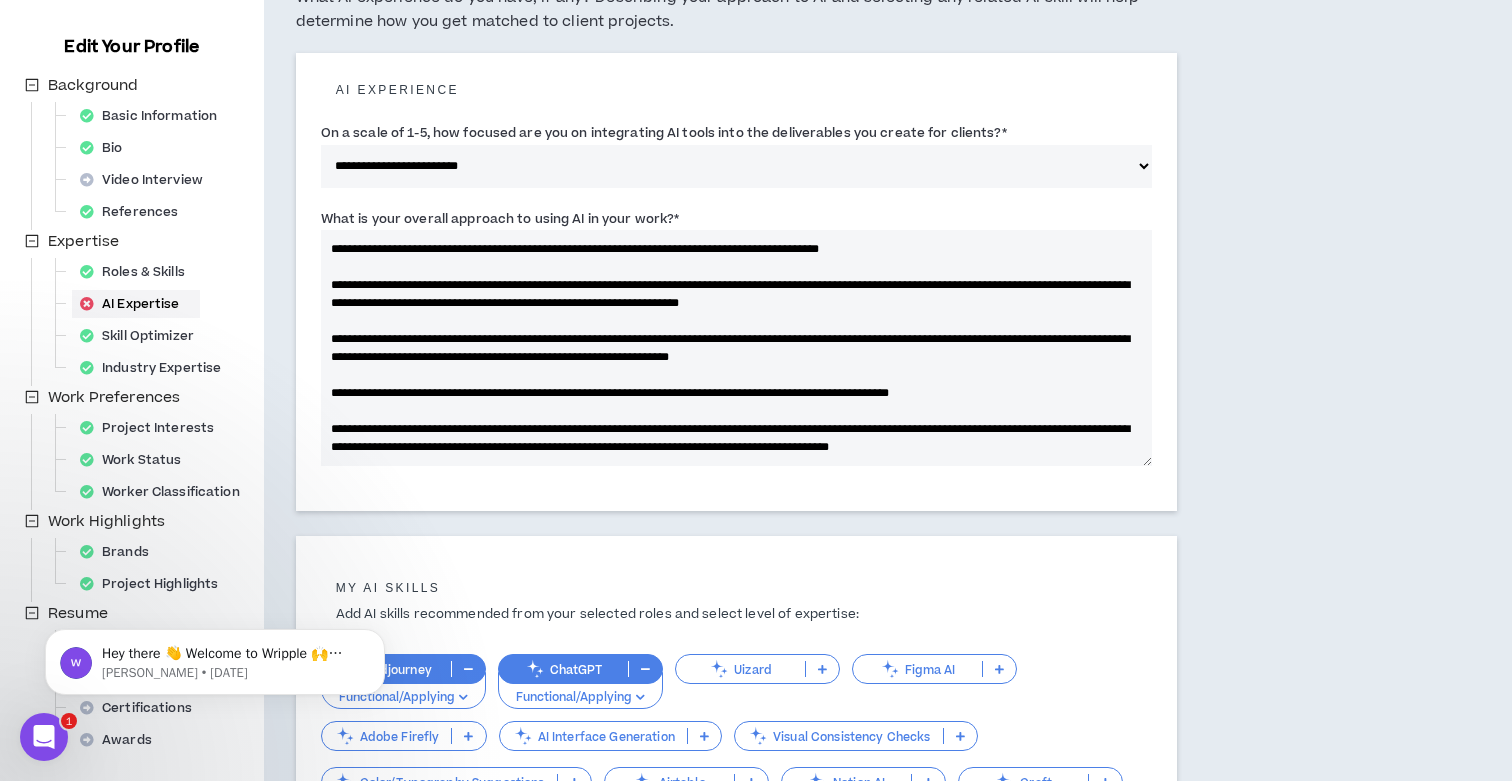 drag, startPoint x: 497, startPoint y: 282, endPoint x: 486, endPoint y: 282, distance: 11 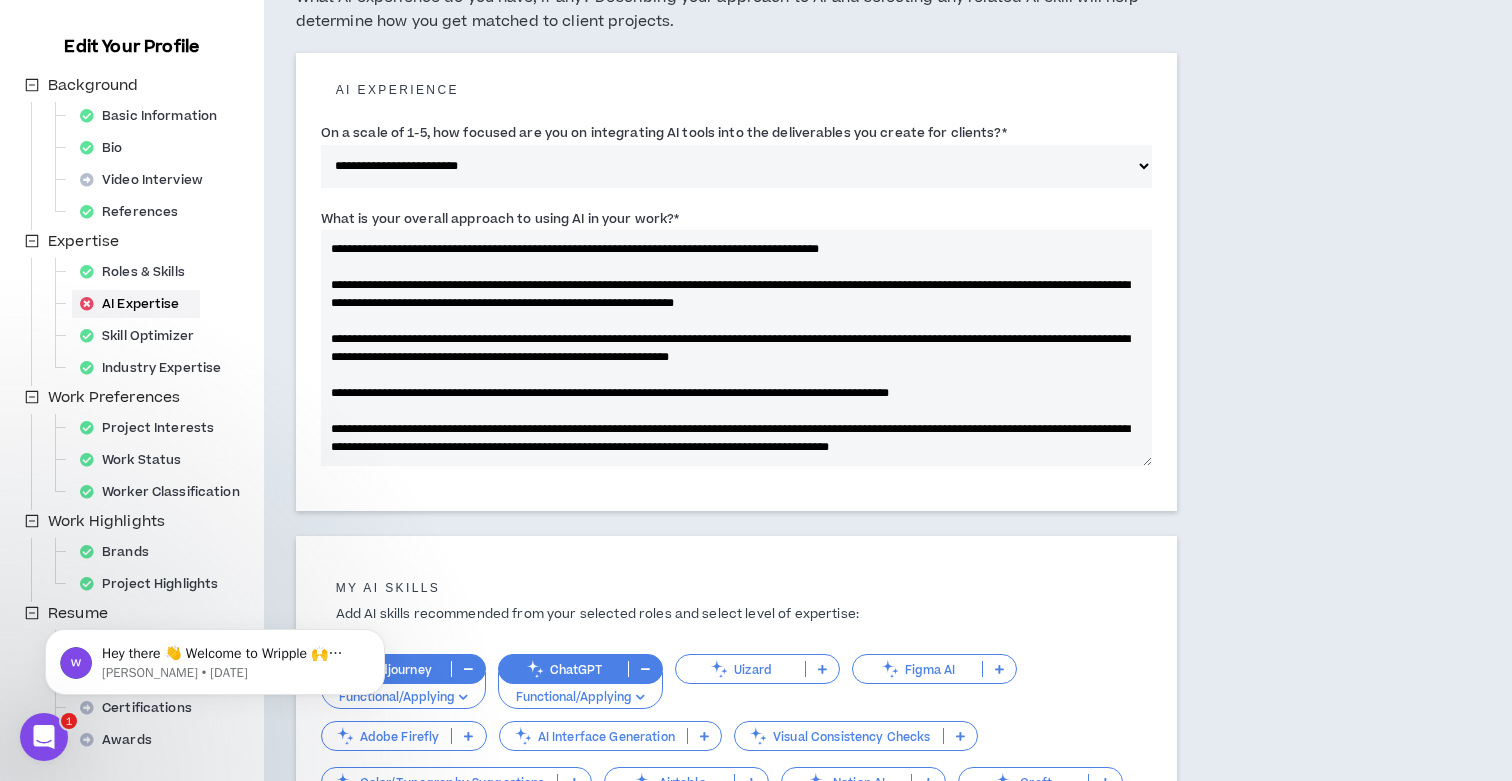 click on "**********" at bounding box center (736, 348) 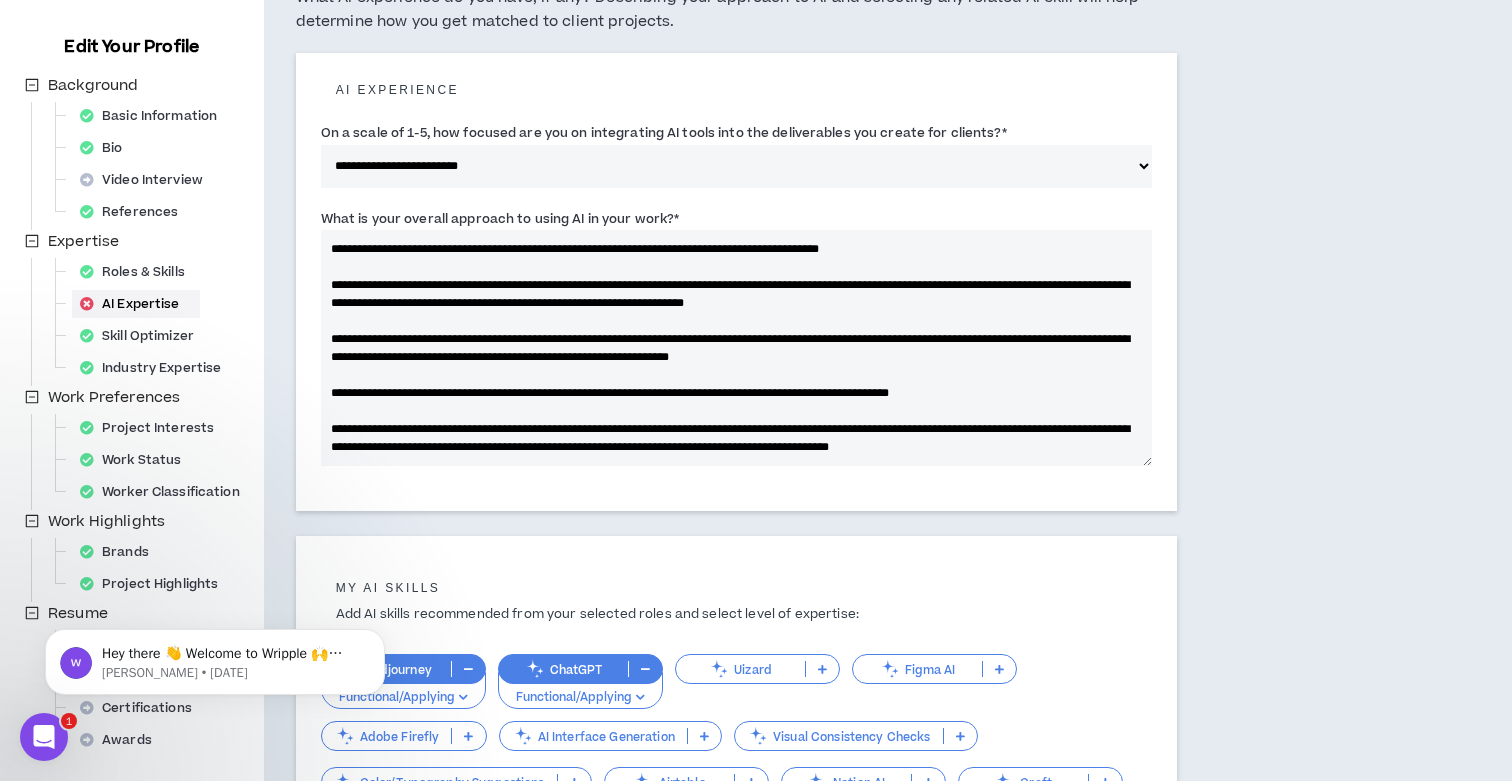 scroll, scrollTop: 36, scrollLeft: 0, axis: vertical 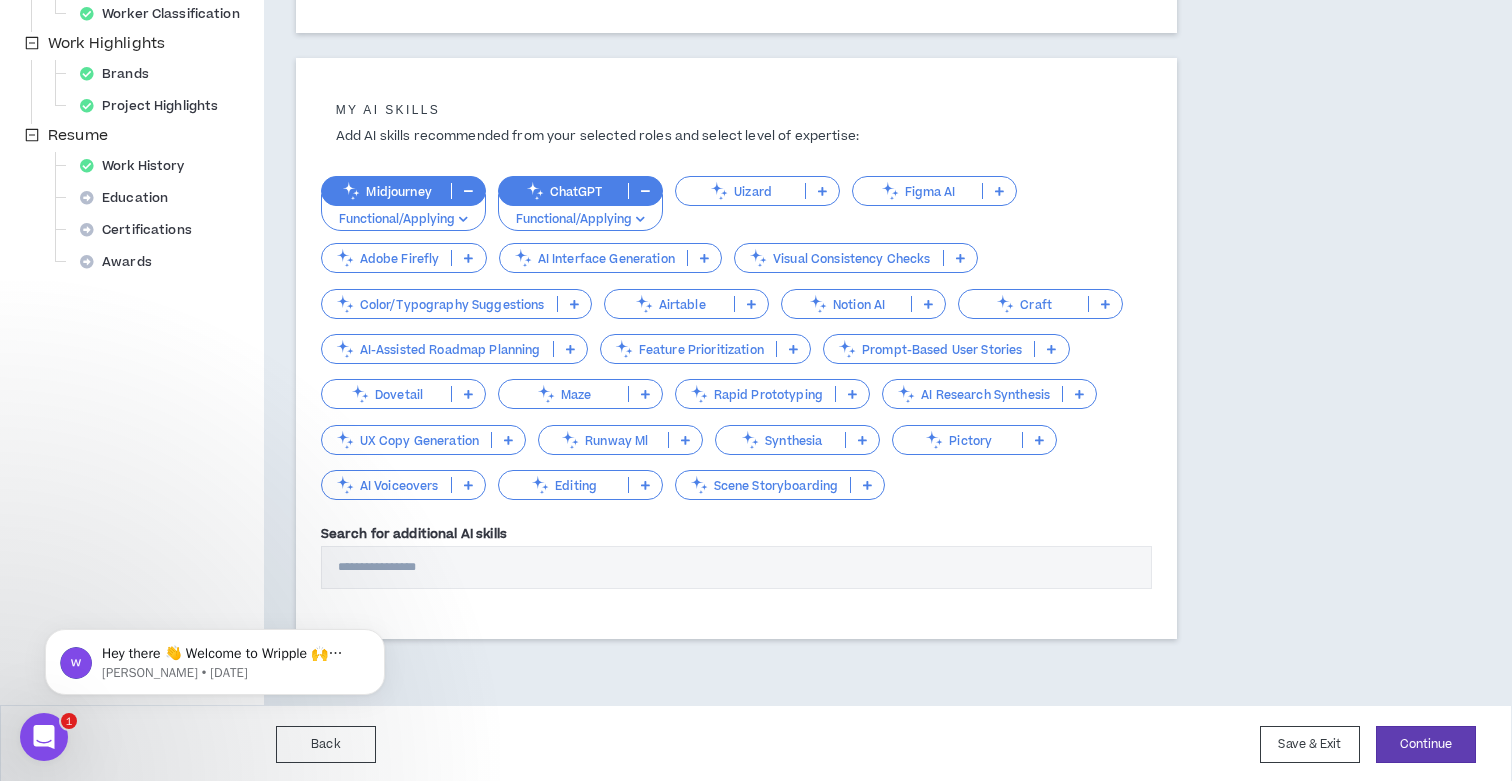 type on "**********" 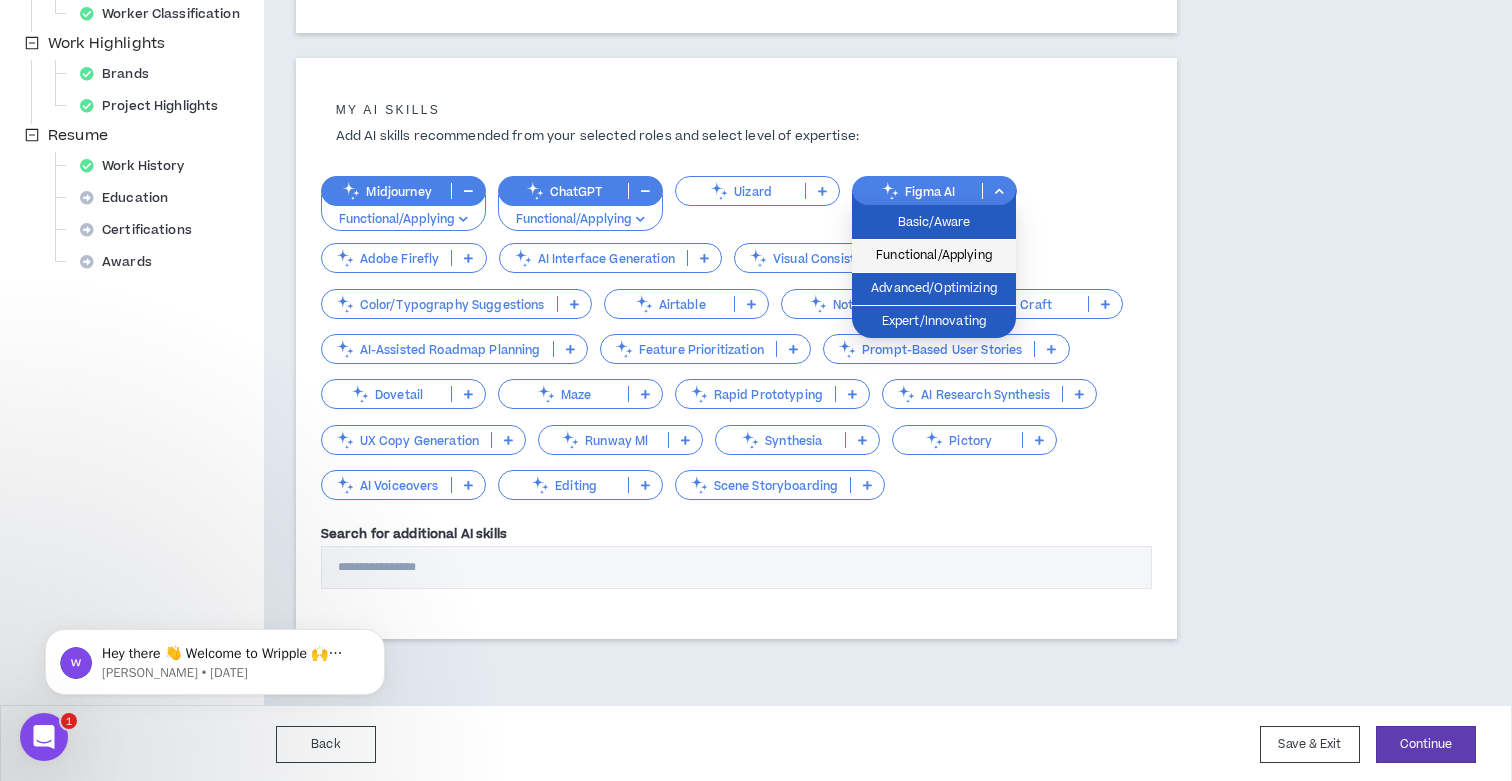 click on "Functional/Applying" at bounding box center [934, 256] 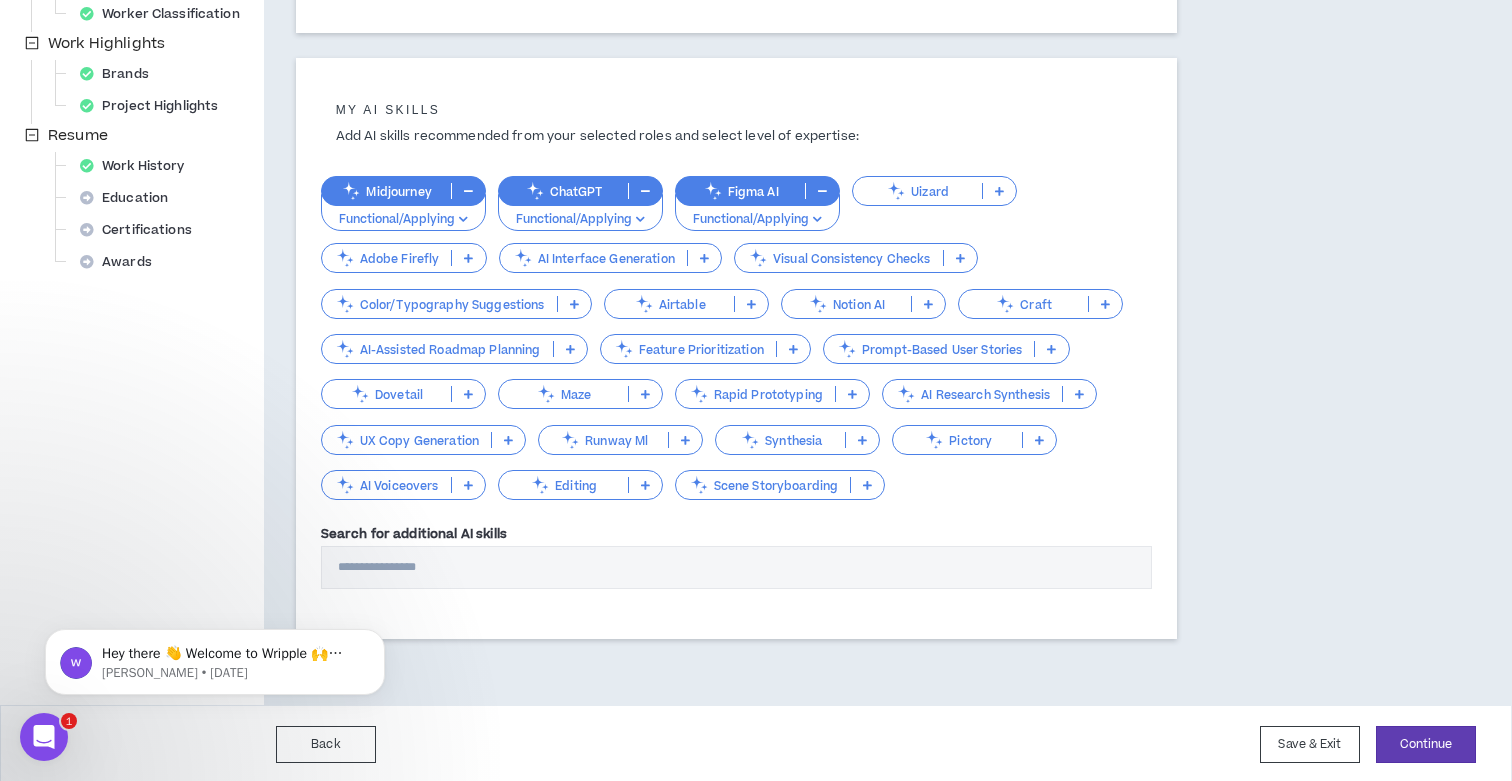 click on "Functional/Applying" at bounding box center [580, 220] 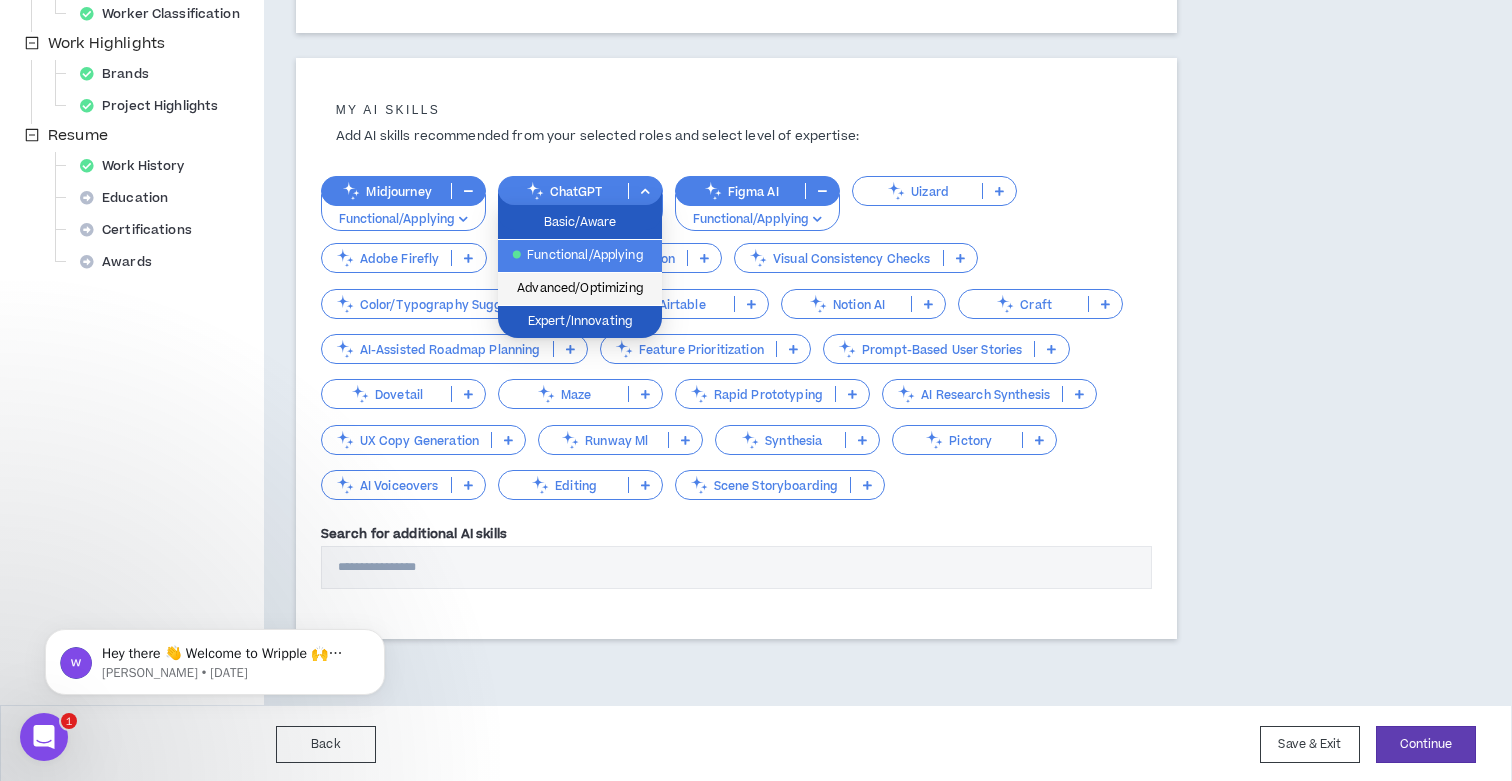 click on "Advanced/Optimizing" at bounding box center (580, 289) 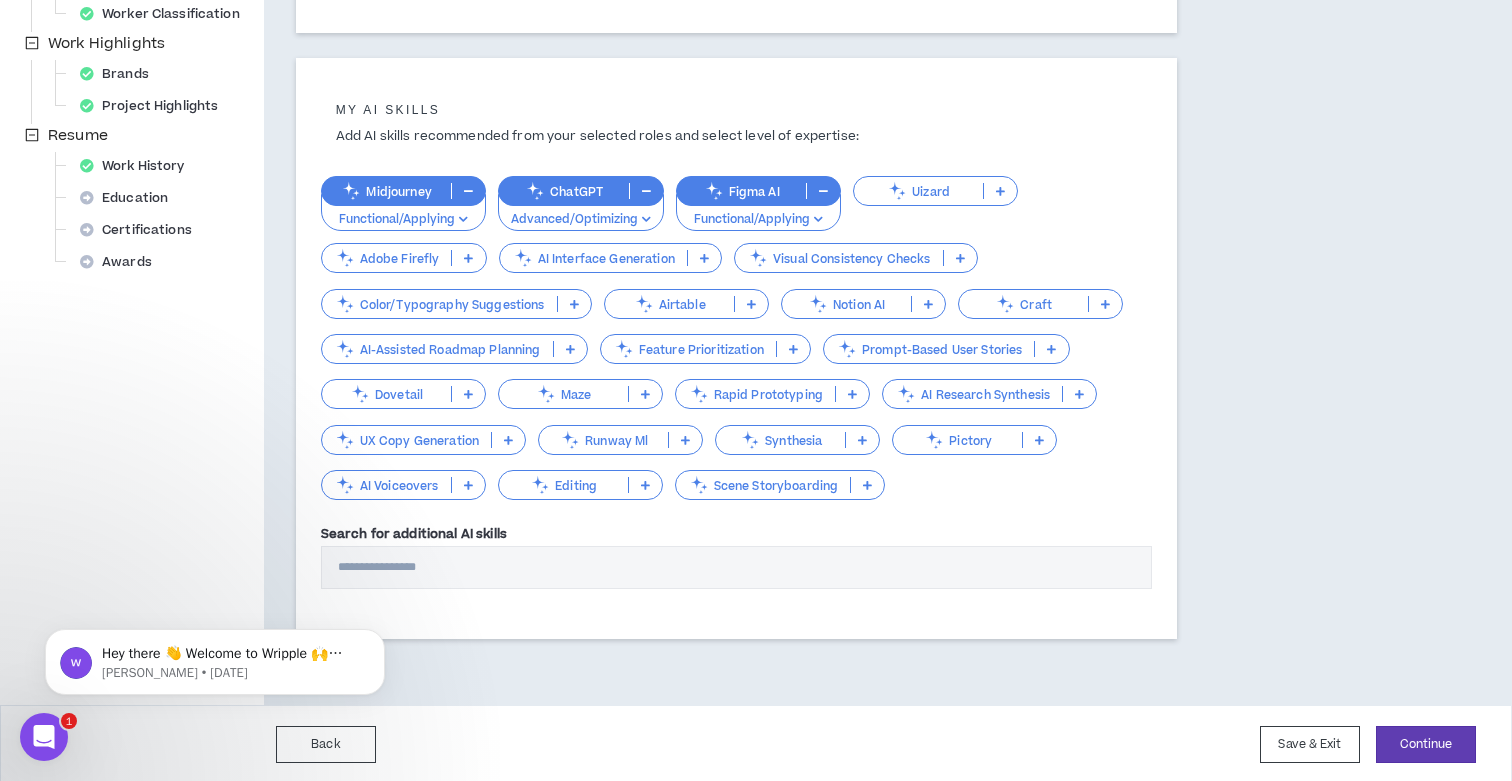click on "Functional/Applying" at bounding box center [403, 213] 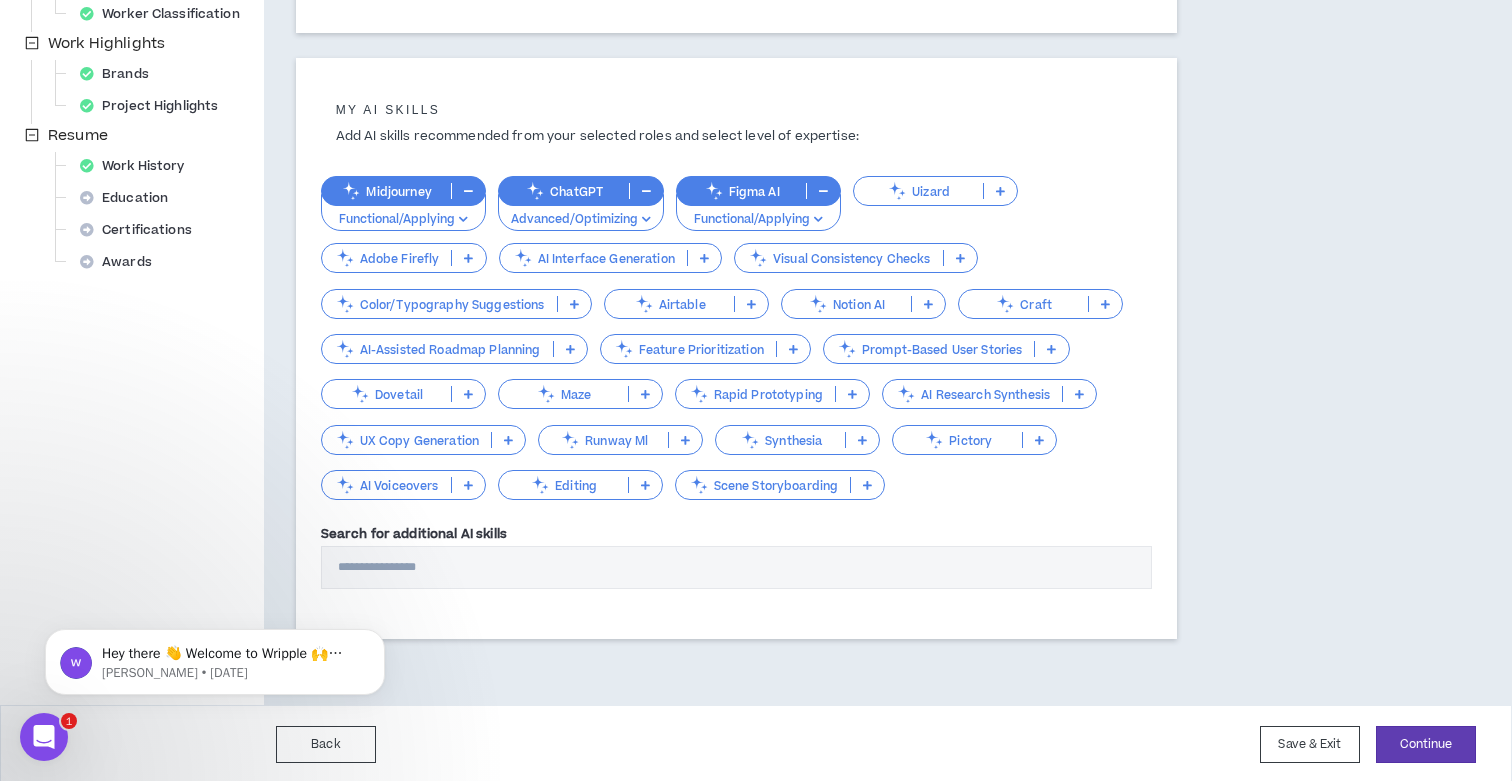 click on "Uizard" at bounding box center (935, 203) 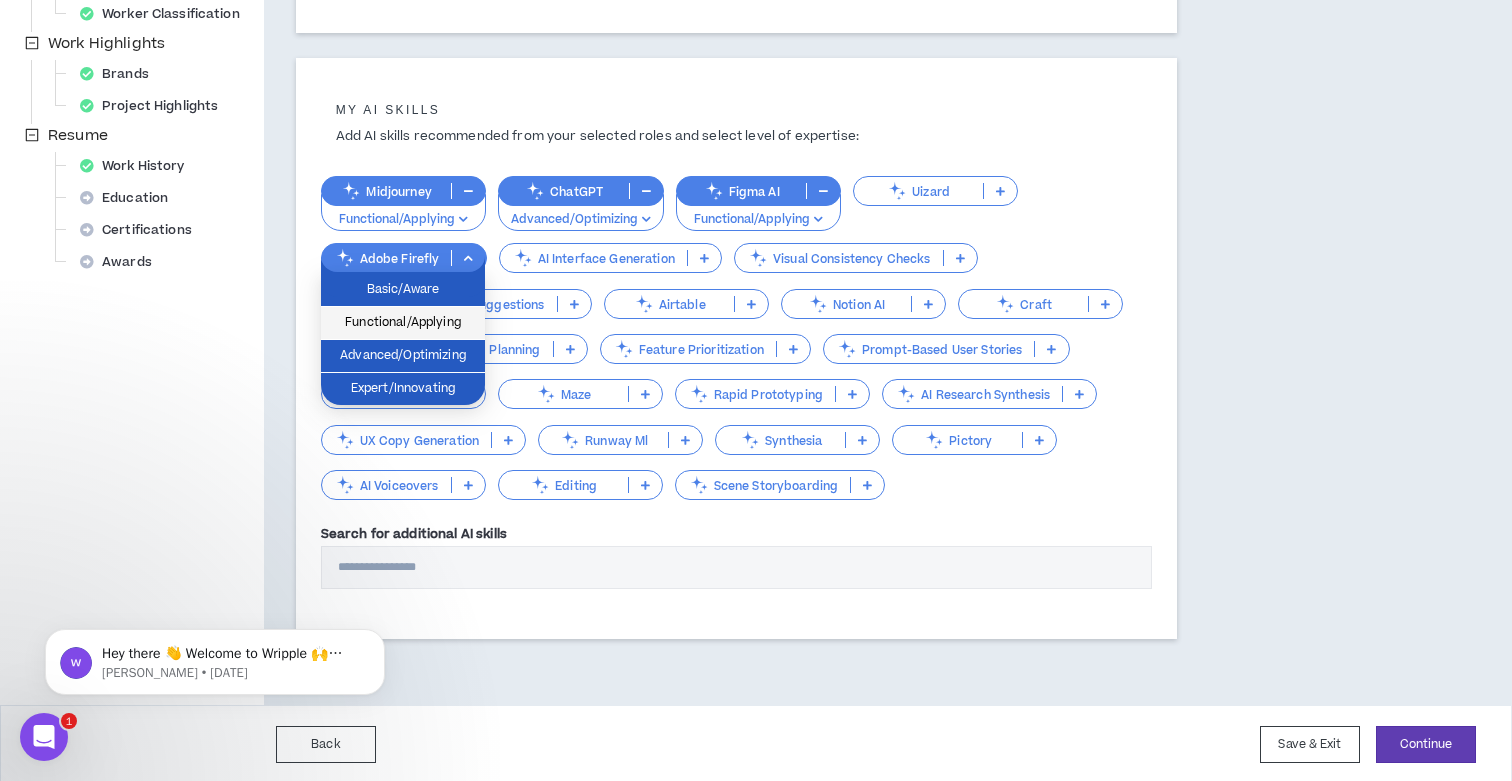 click on "Functional/Applying" at bounding box center [403, 323] 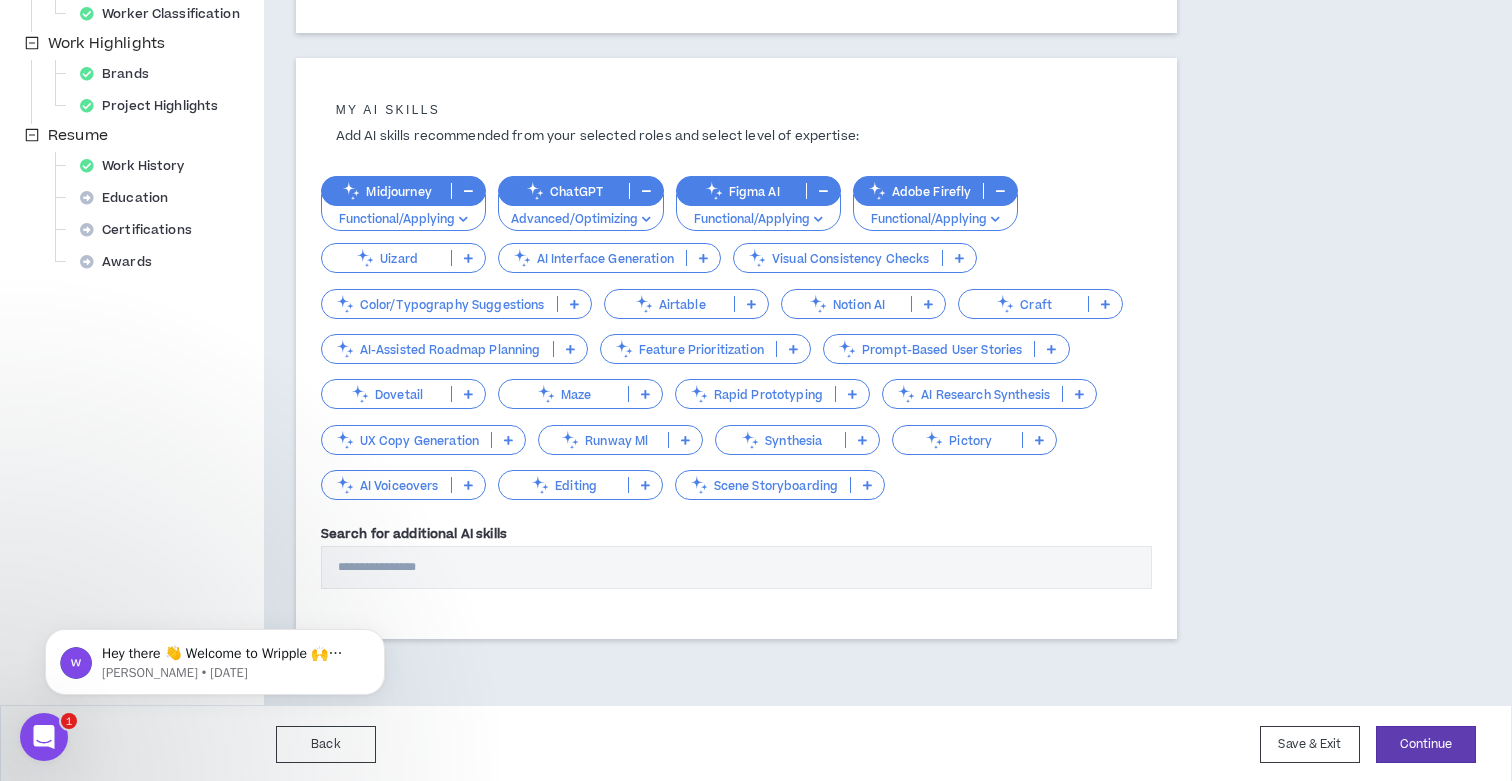 click at bounding box center (574, 304) 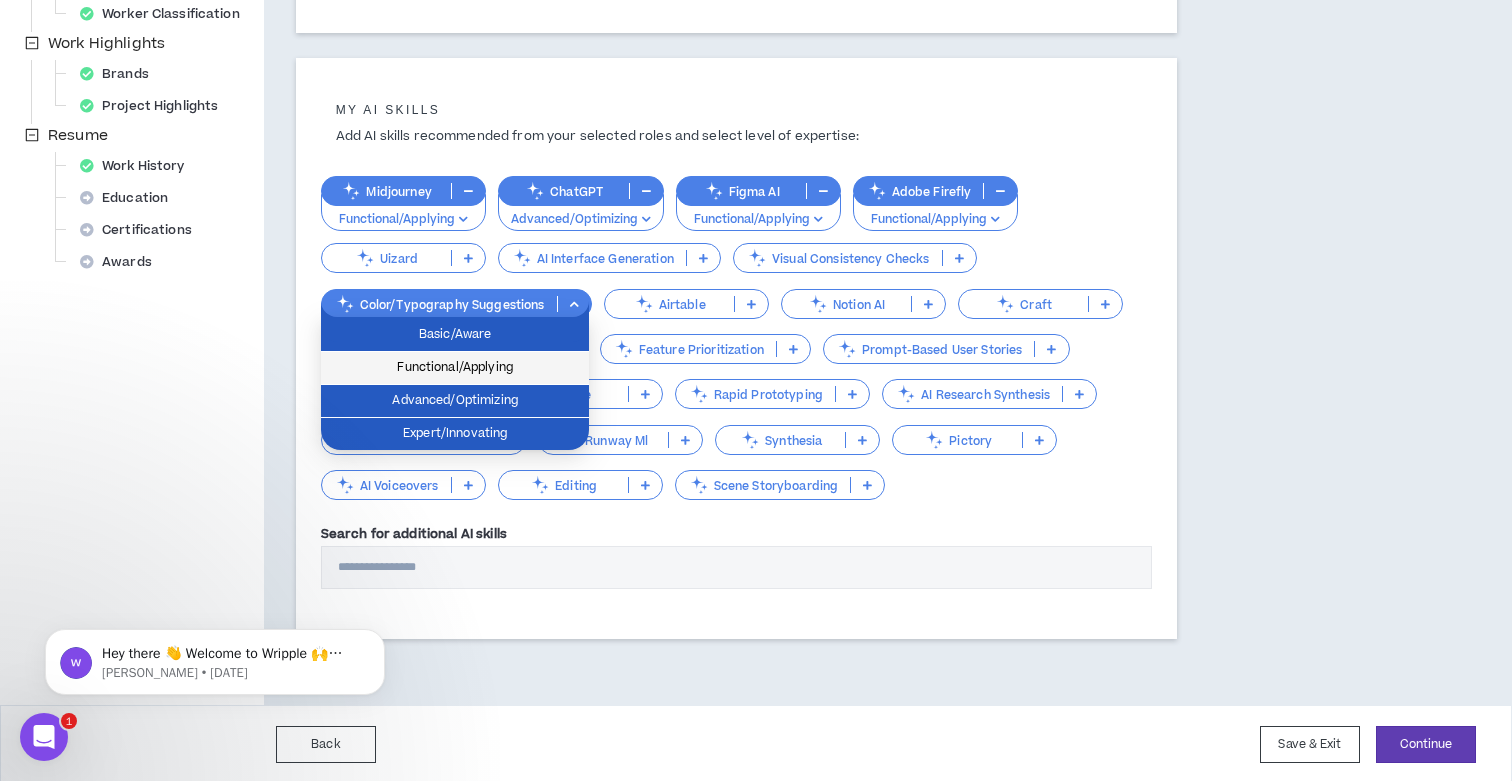 click on "Functional/Applying" at bounding box center (455, 368) 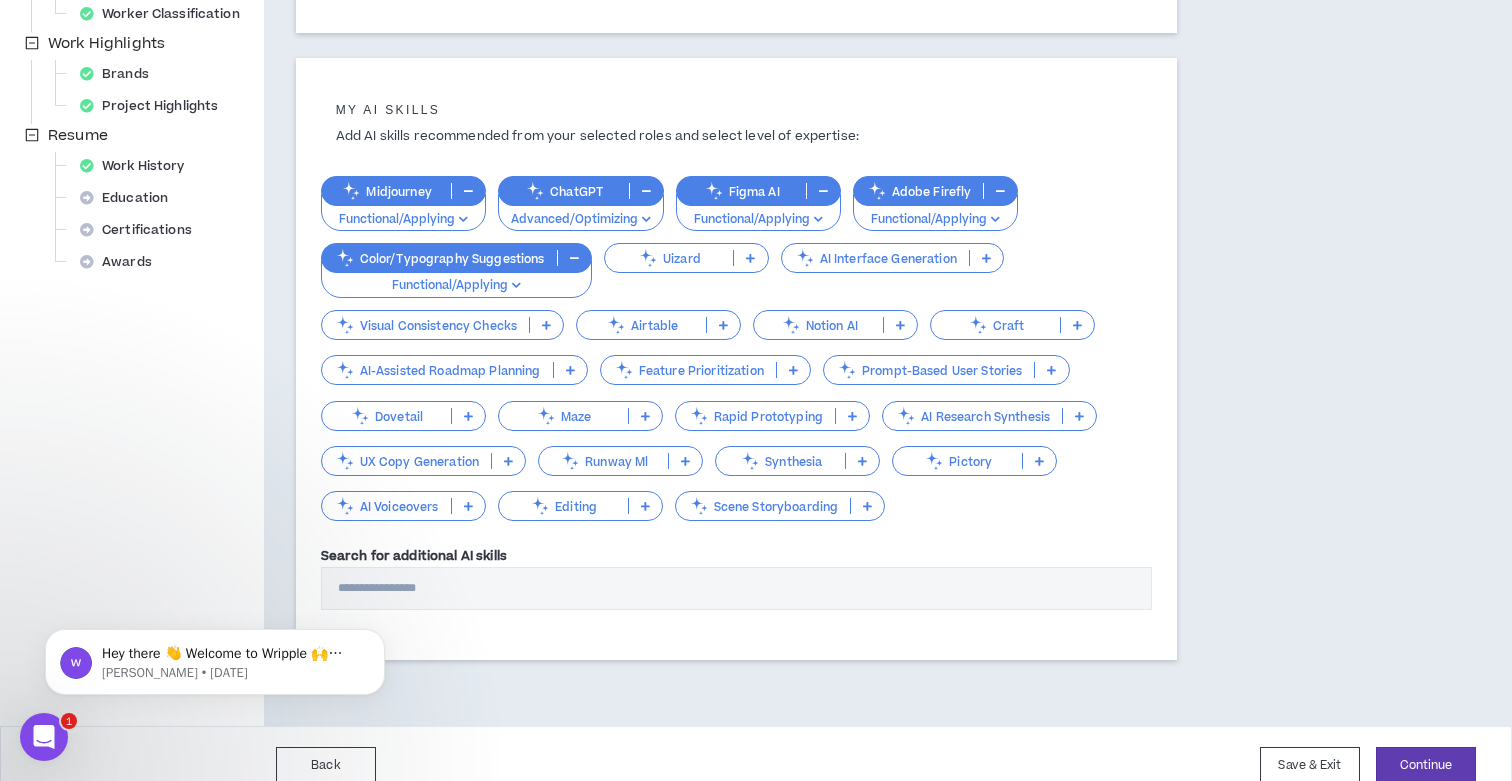 click at bounding box center (900, 325) 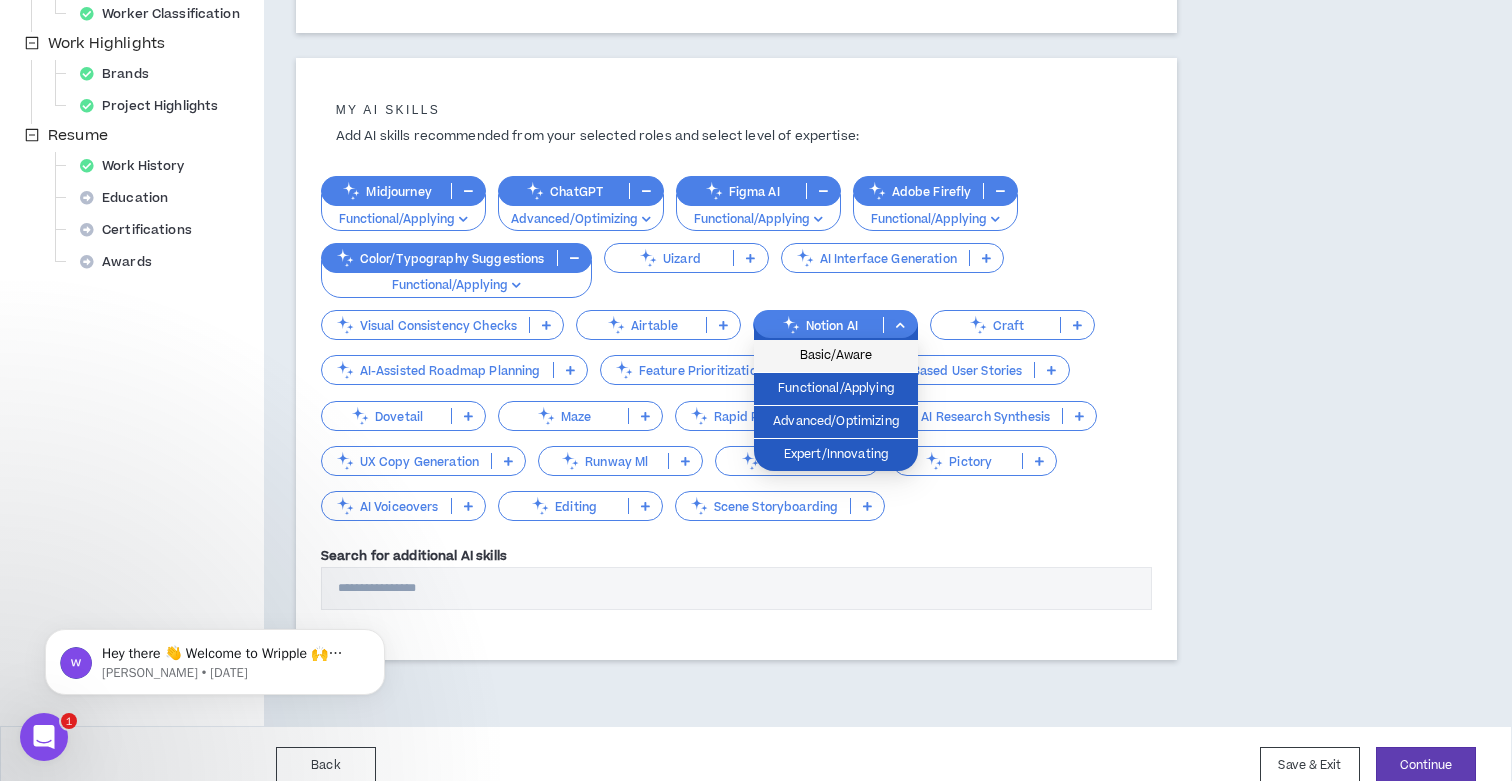 click on "Basic/Aware" at bounding box center [836, 356] 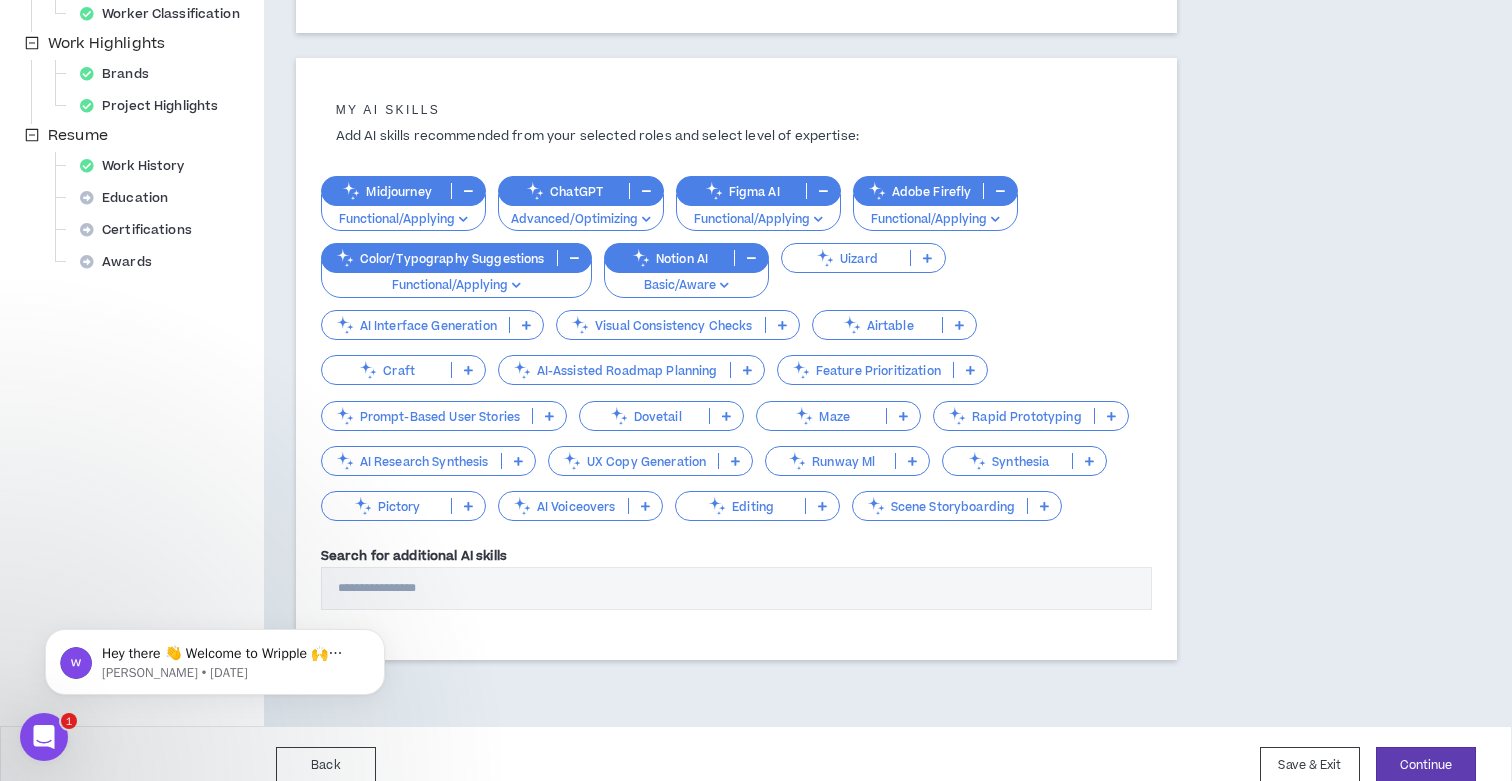 click at bounding box center (1111, 416) 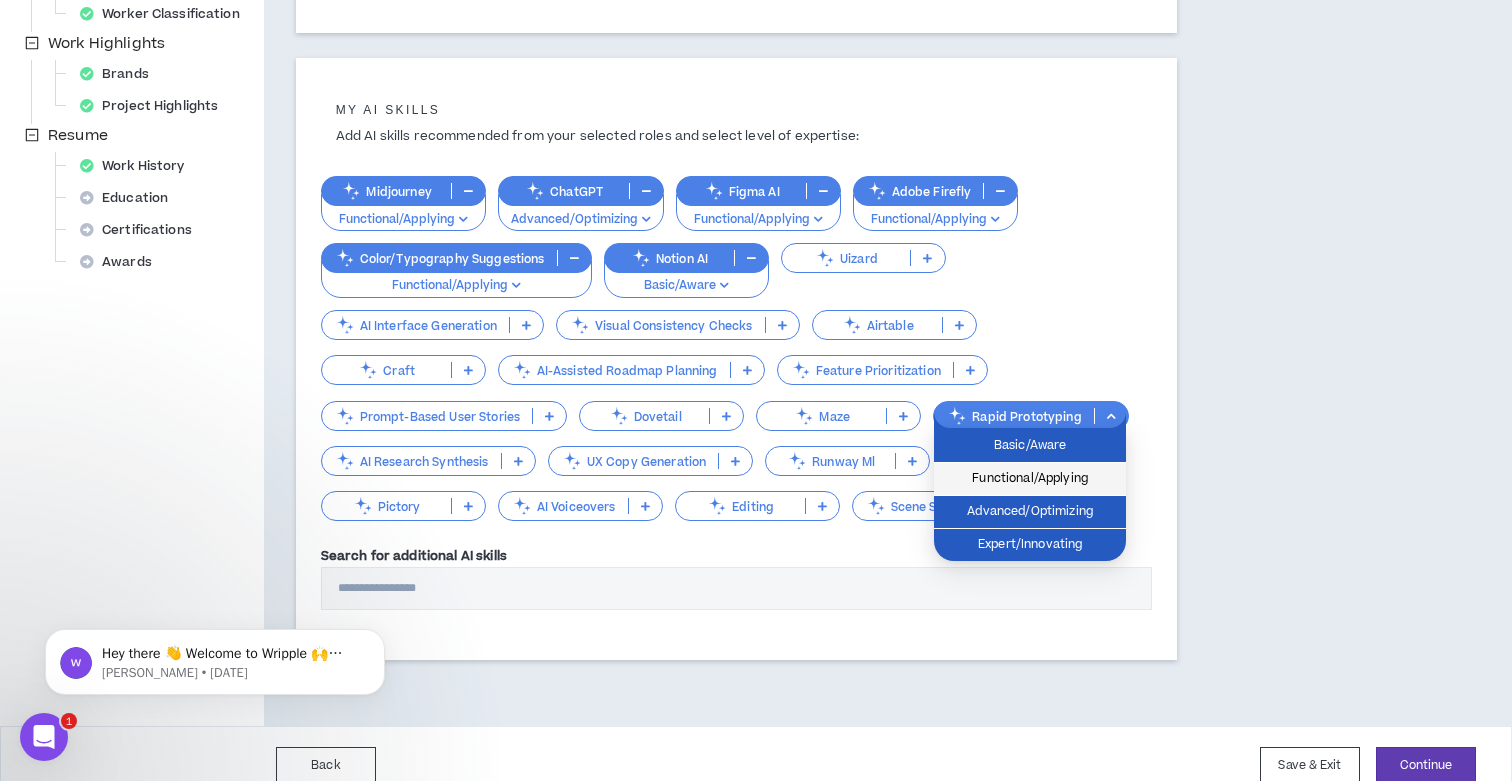click on "Functional/Applying" at bounding box center [1030, 479] 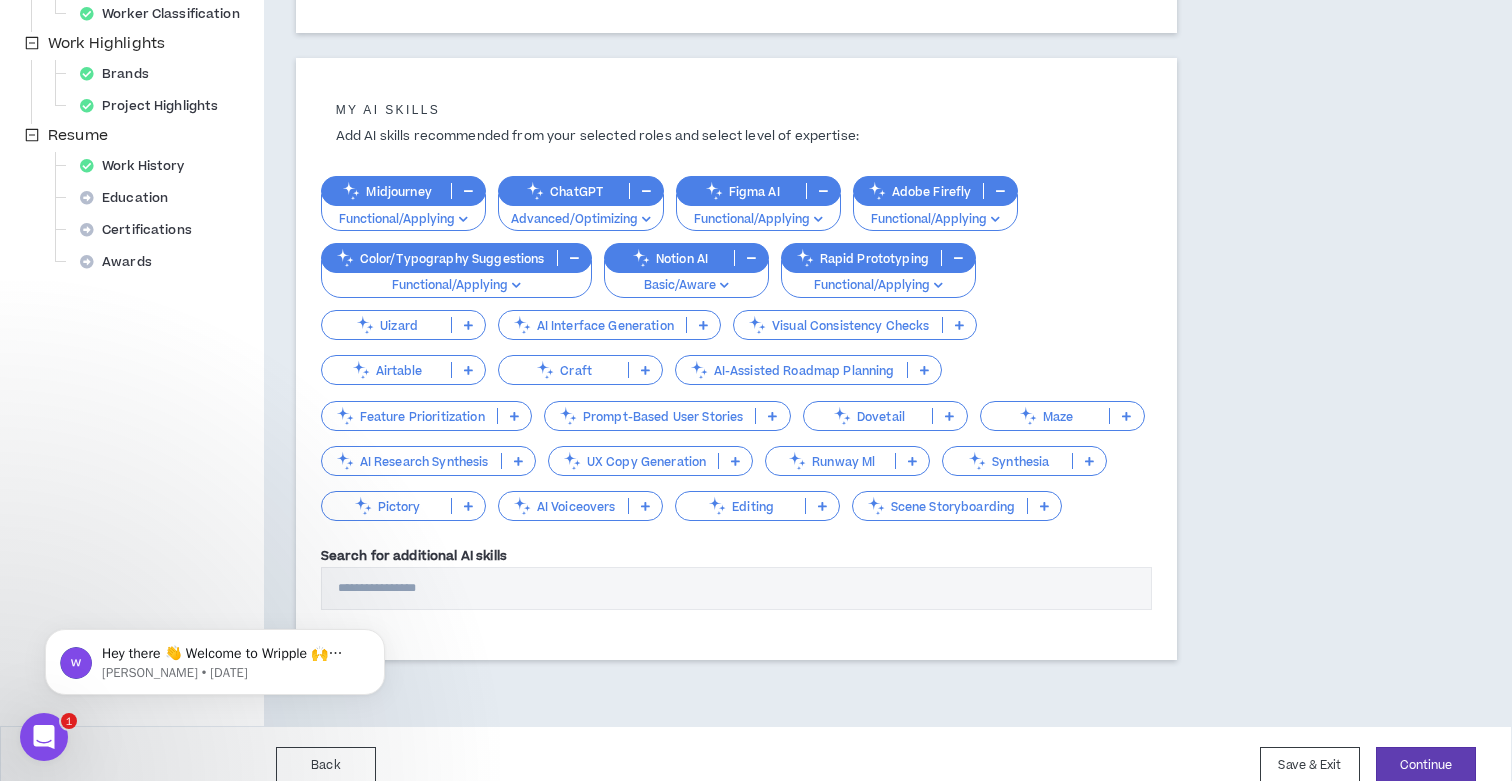 click at bounding box center [912, 461] 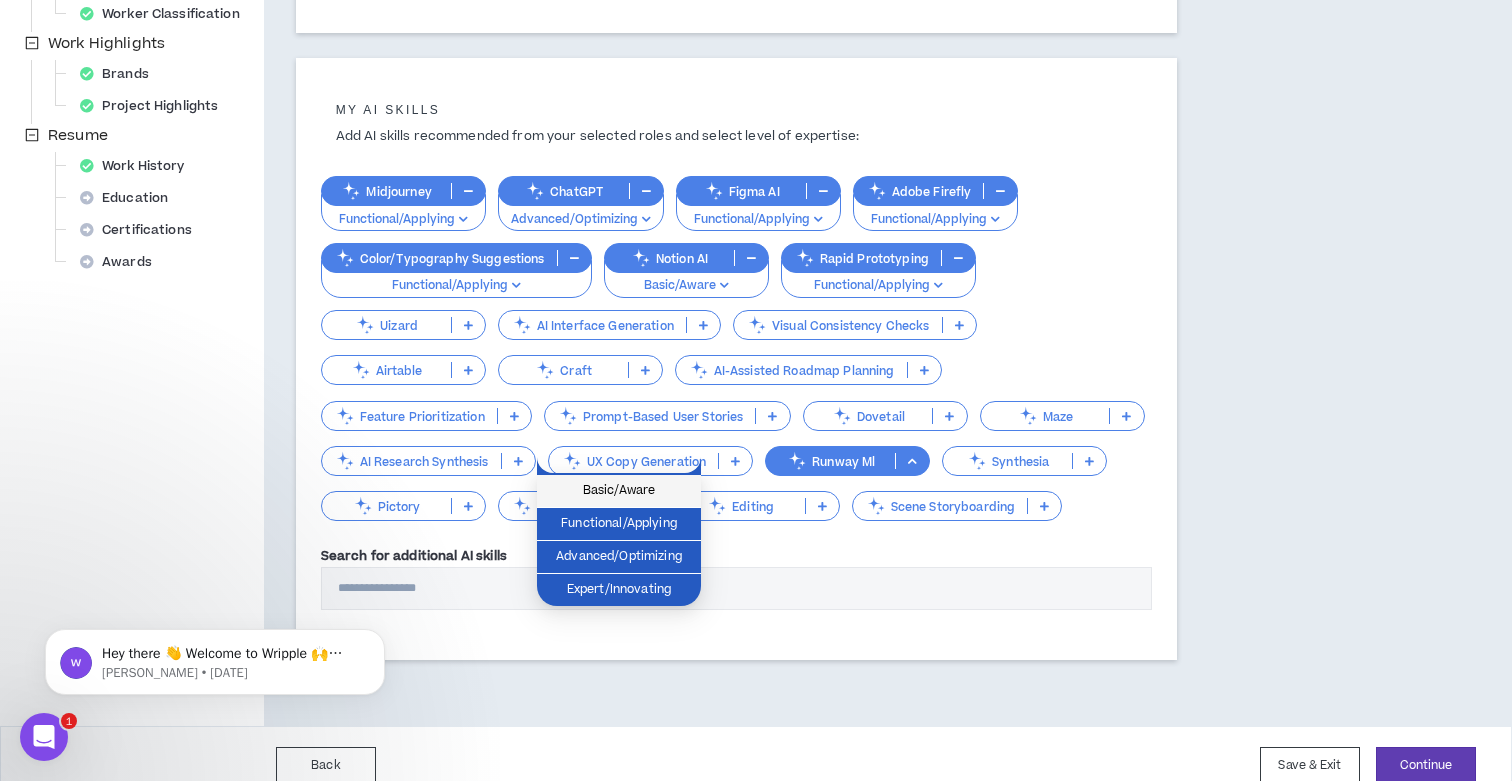 click on "Basic/Aware" at bounding box center [619, 491] 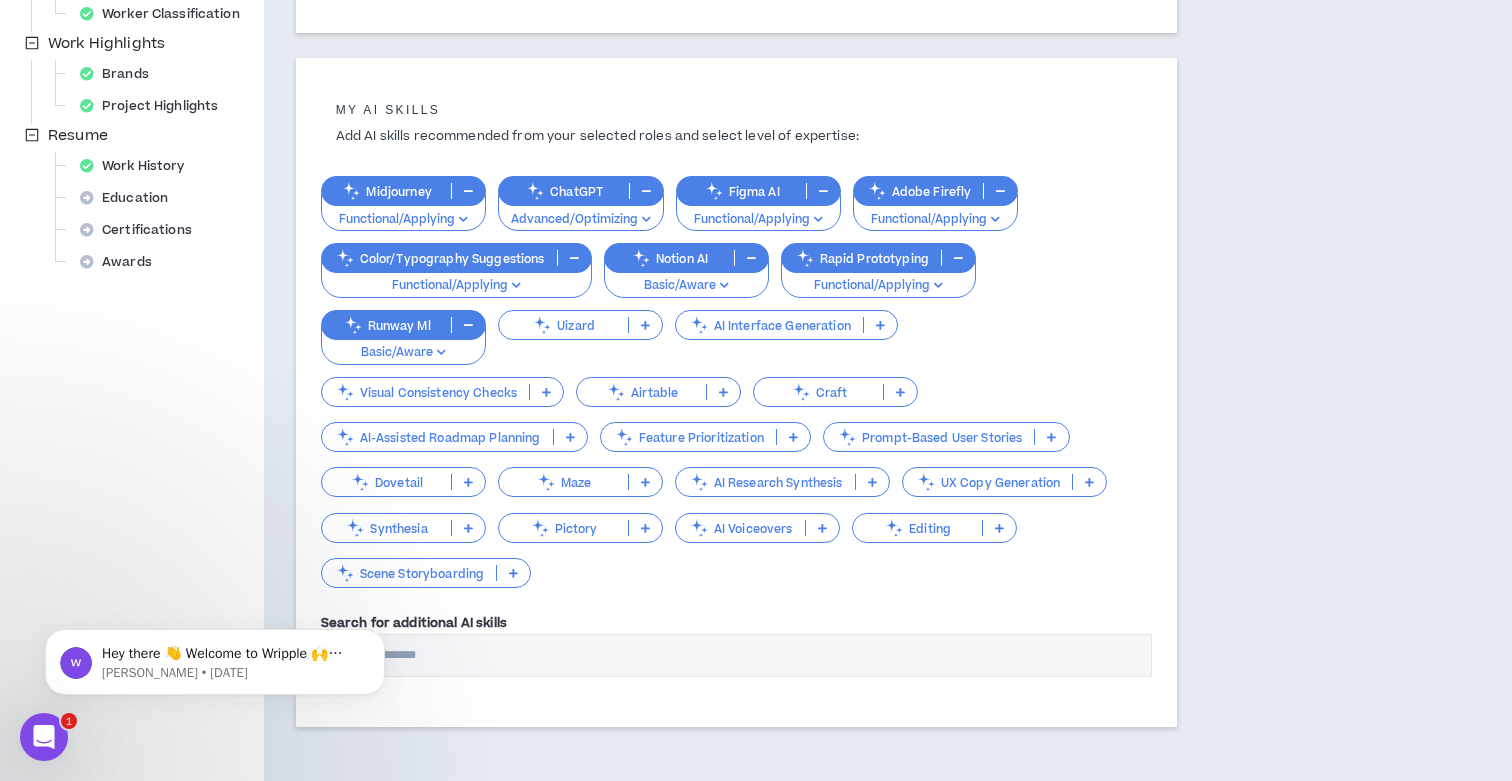 click at bounding box center [999, 528] 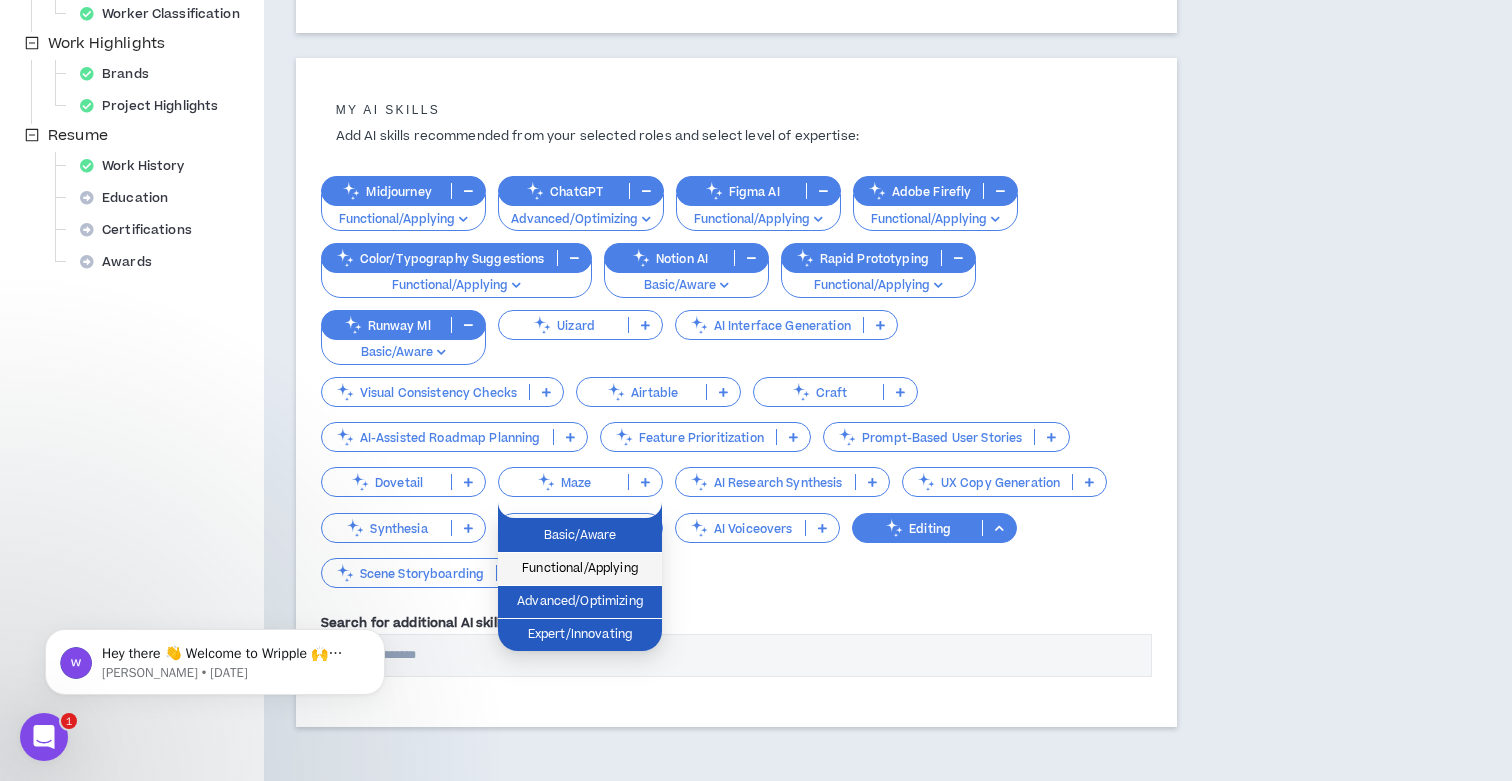 click on "Functional/Applying" at bounding box center [580, 569] 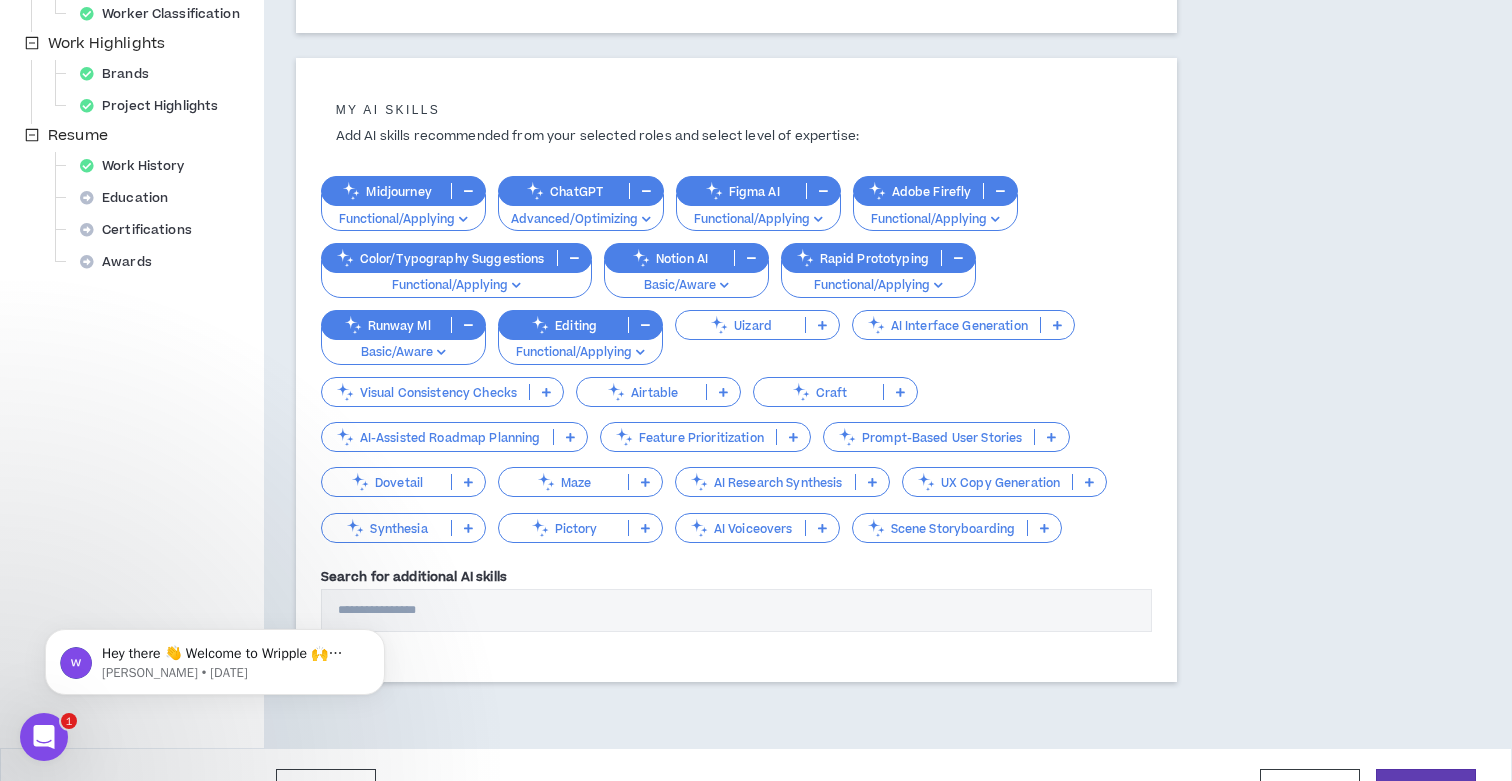 click at bounding box center [822, 528] 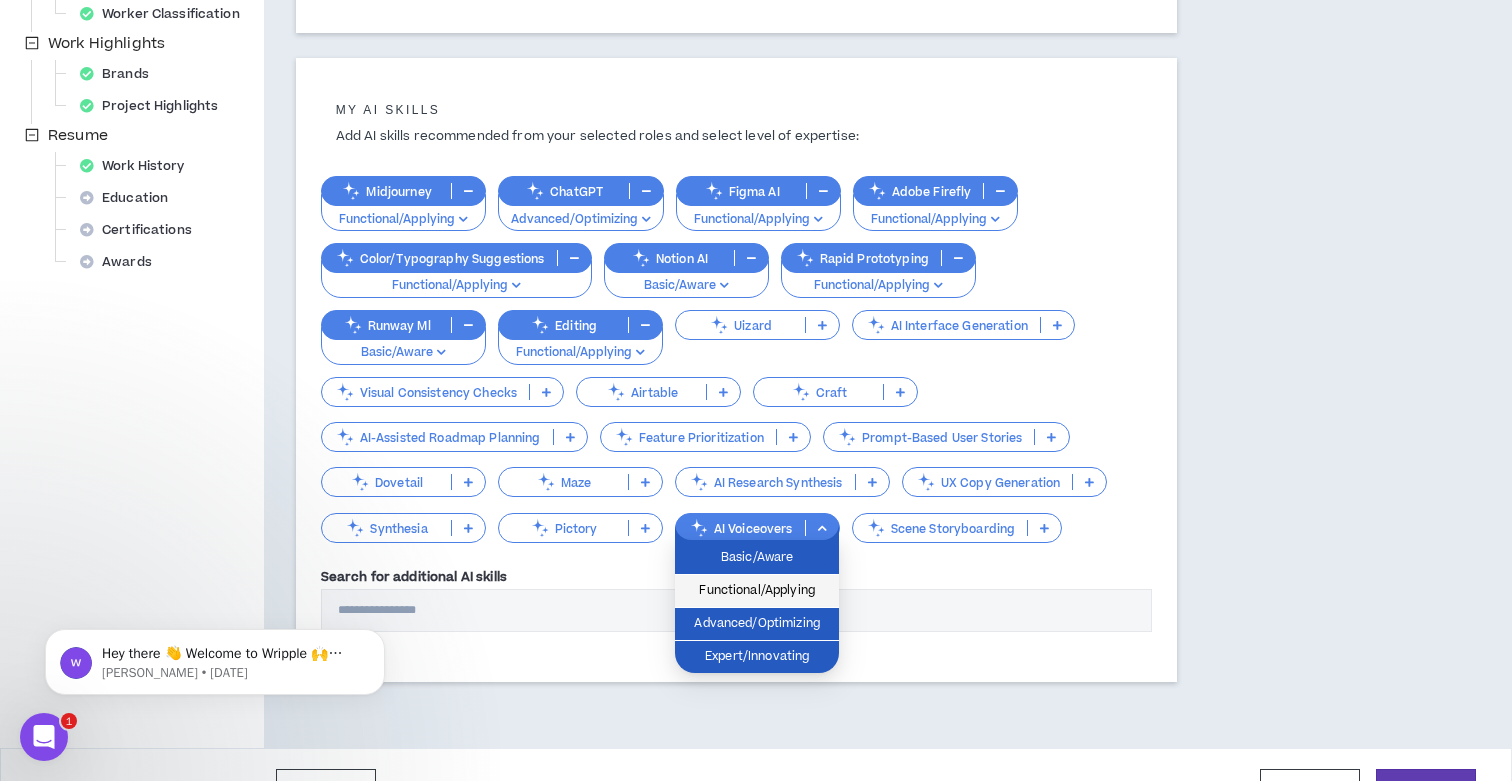click on "Functional/Applying" at bounding box center [757, 591] 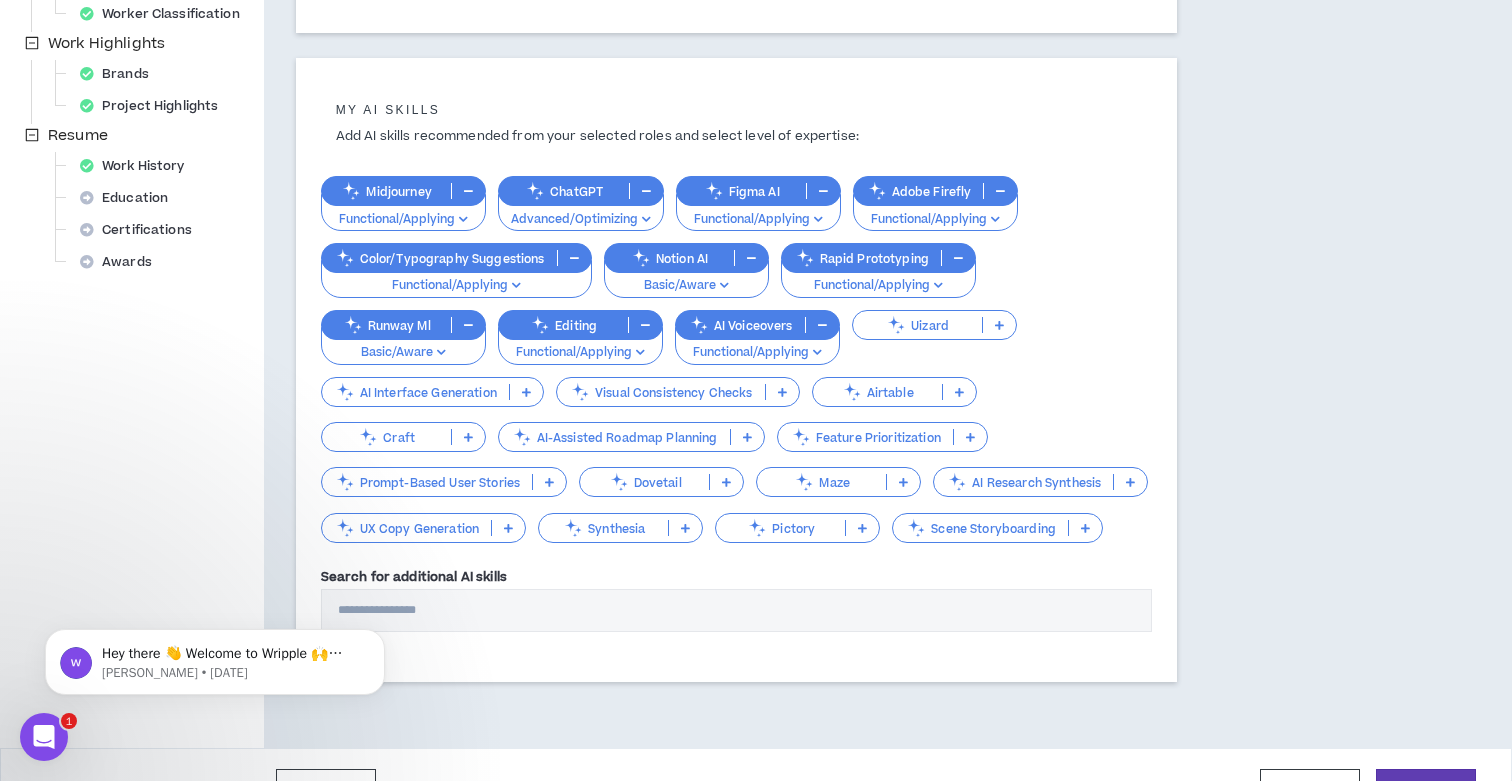 click at bounding box center (959, 392) 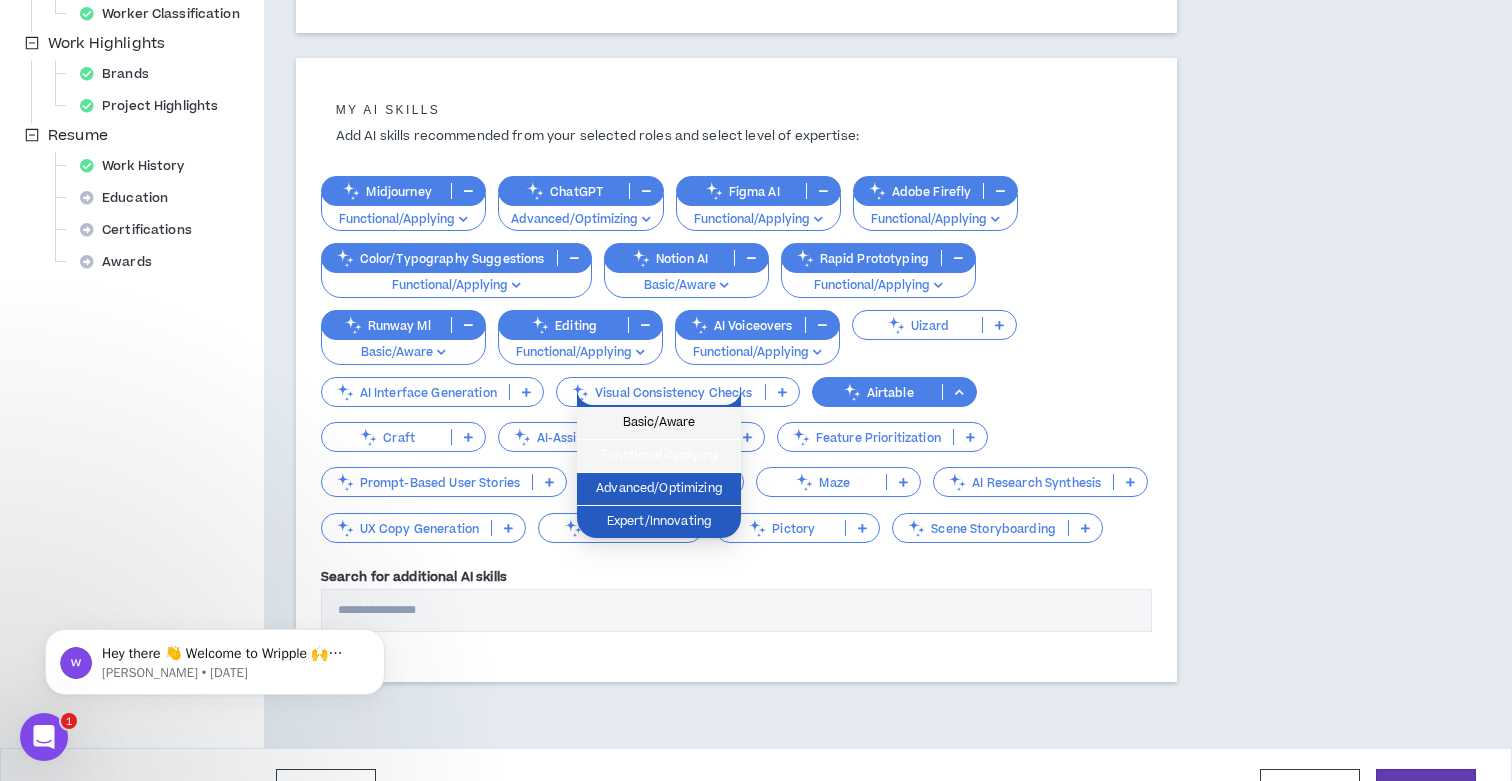 click on "Basic/Aware" at bounding box center [659, 423] 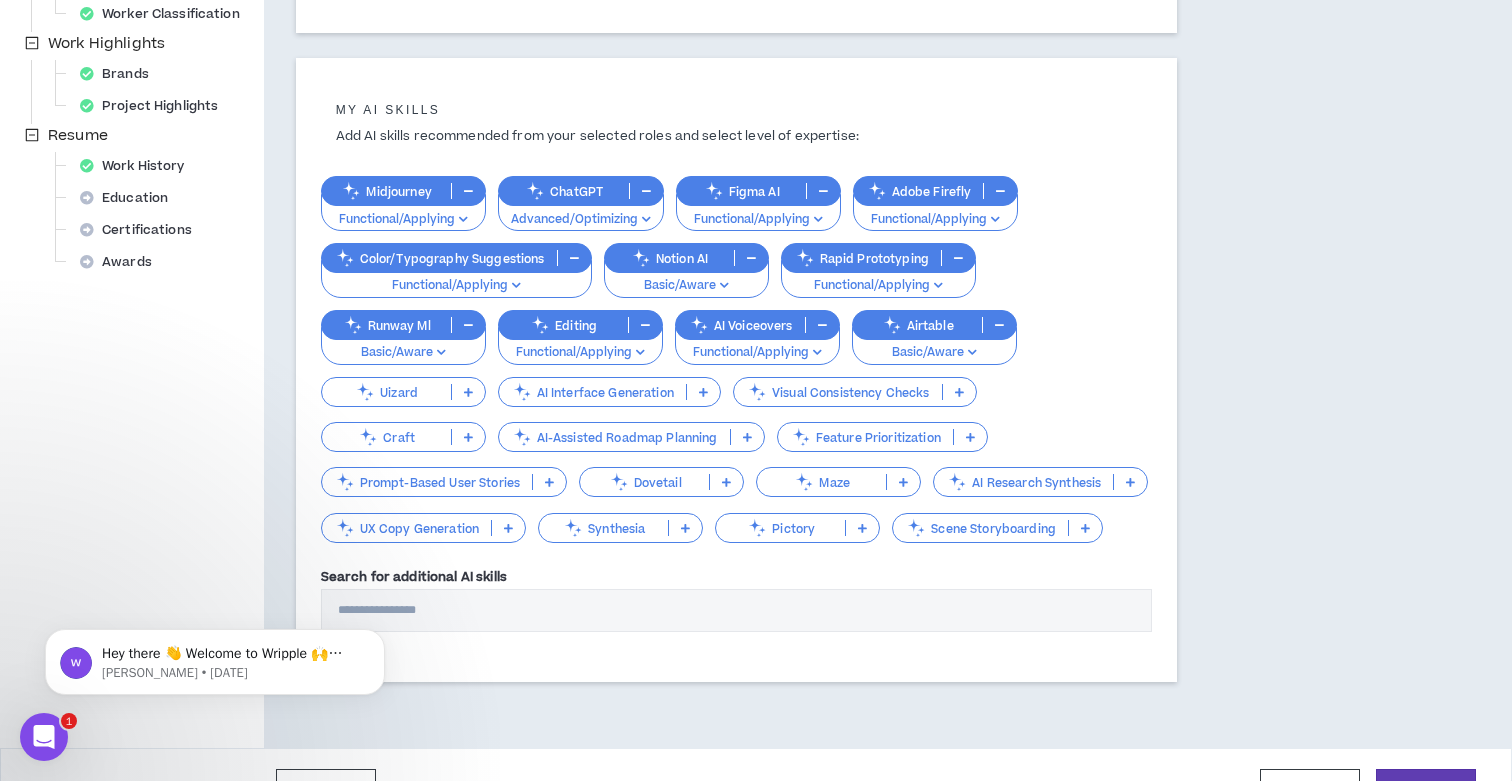 click at bounding box center [468, 392] 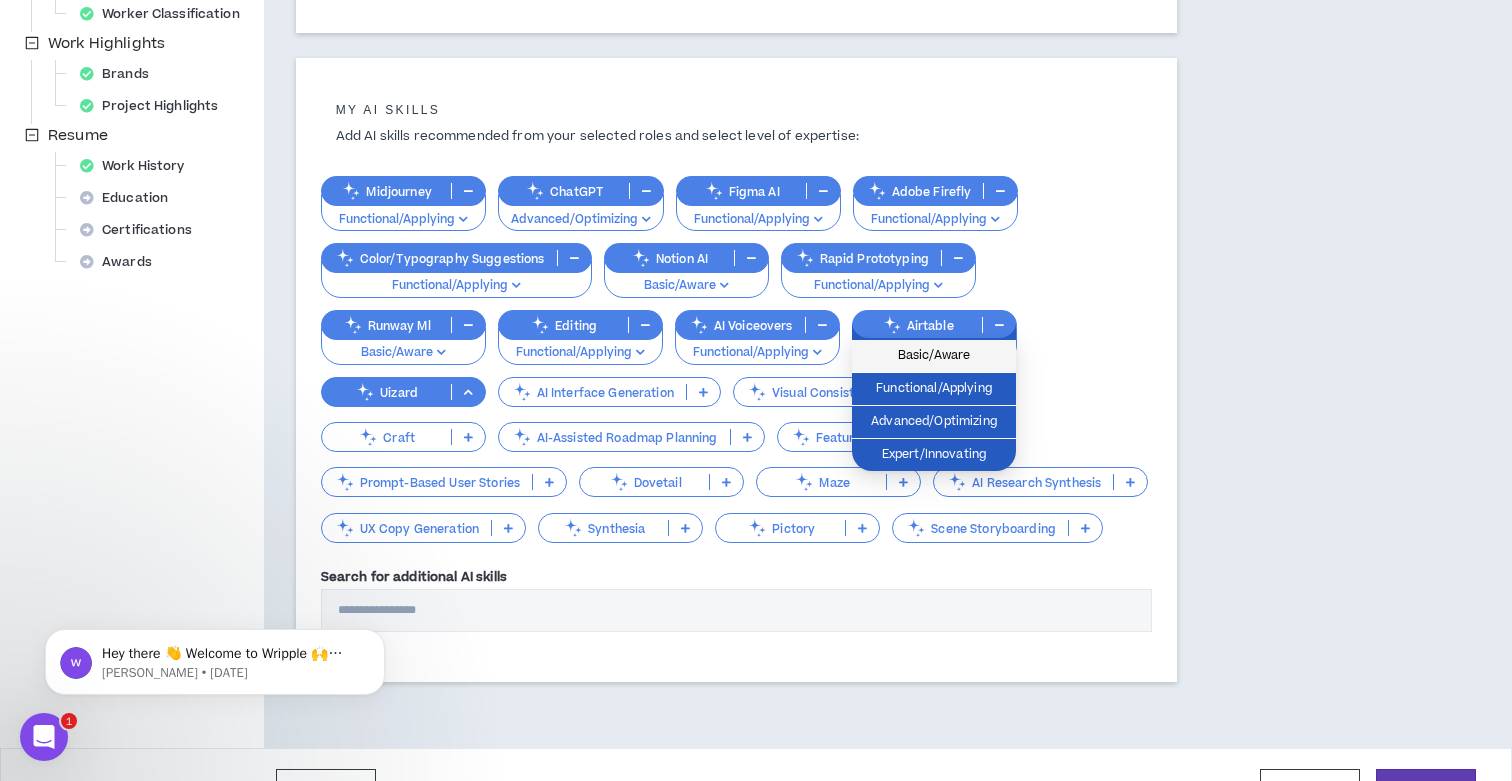 click on "Basic/Aware" at bounding box center [934, 356] 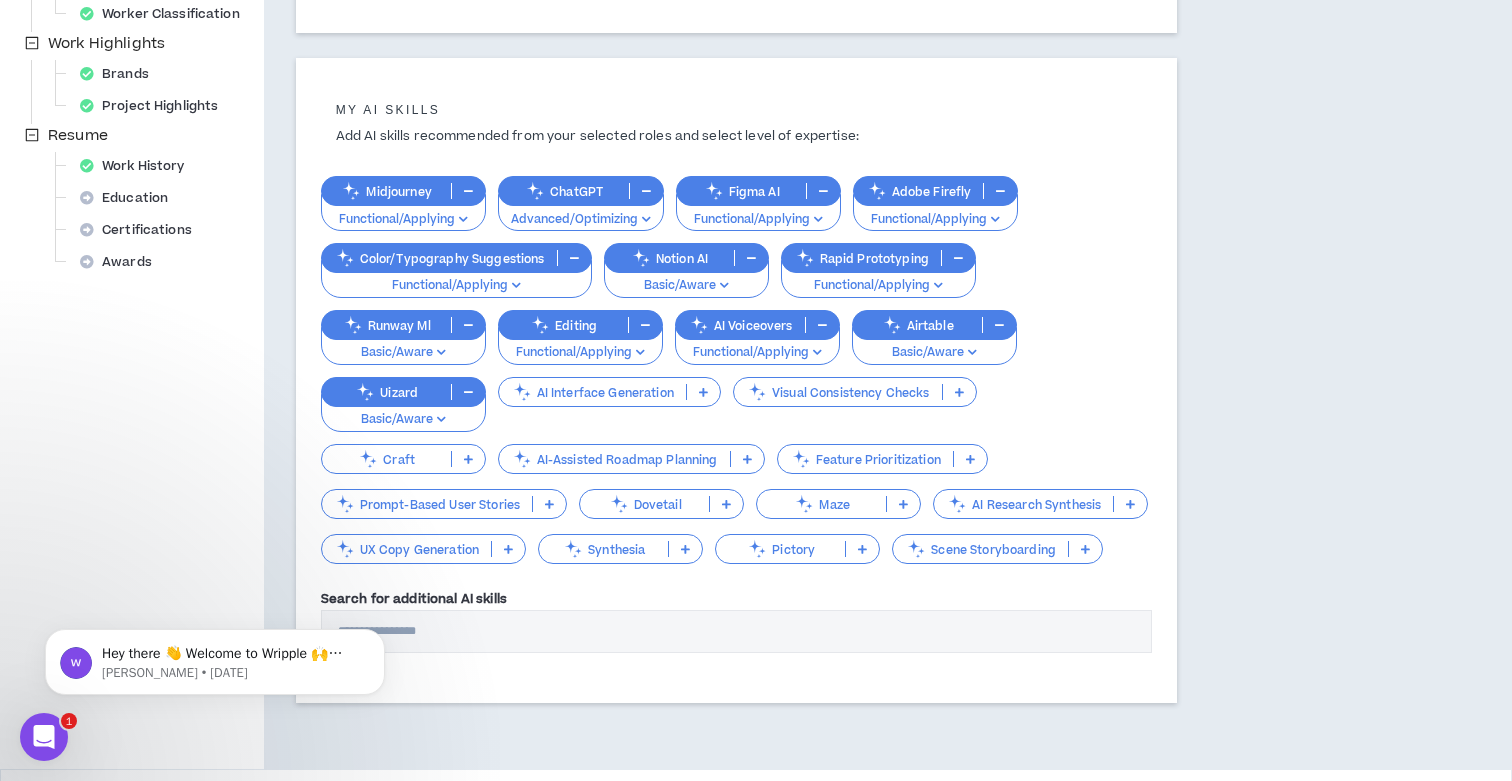 click at bounding box center [703, 392] 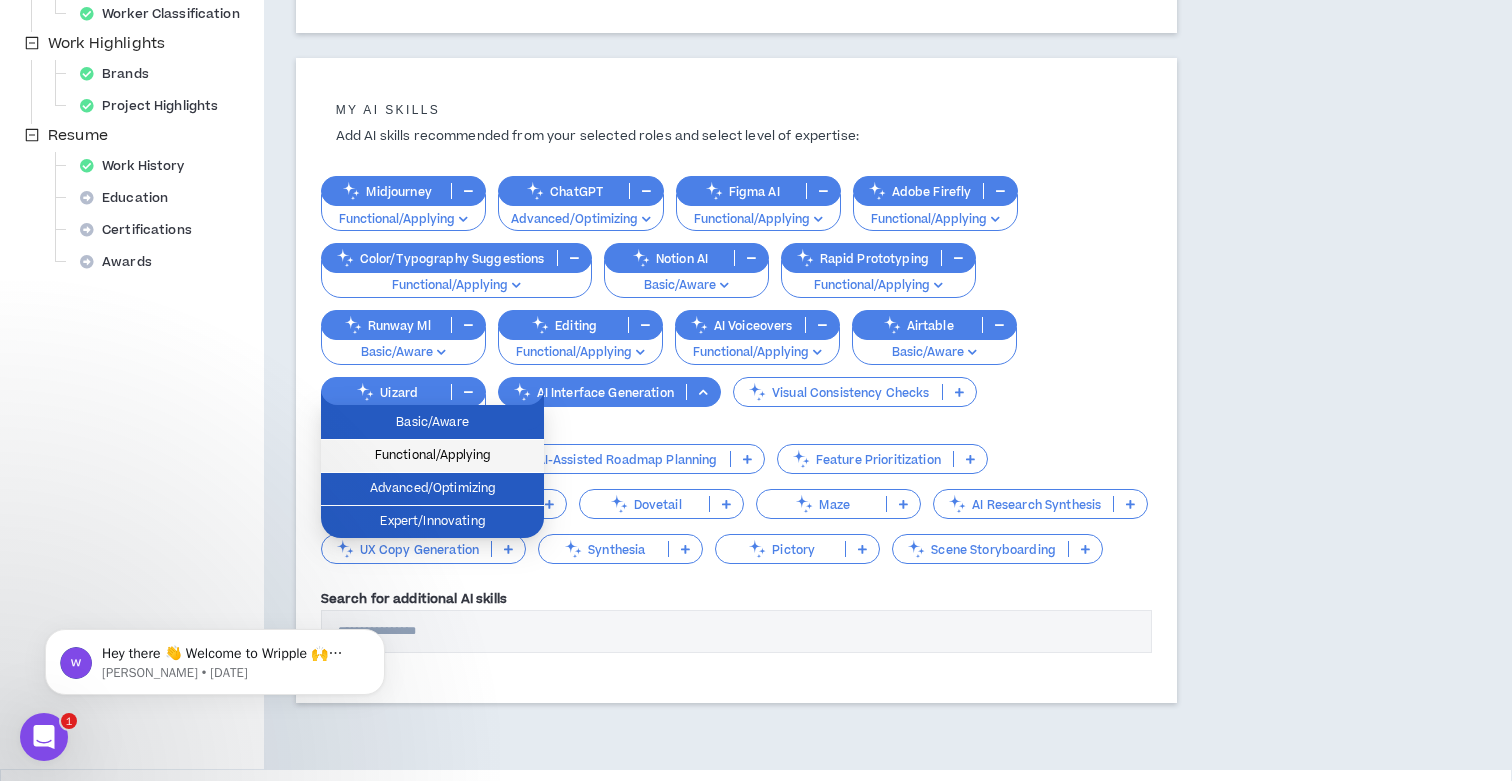 click on "Functional/Applying" at bounding box center [432, 456] 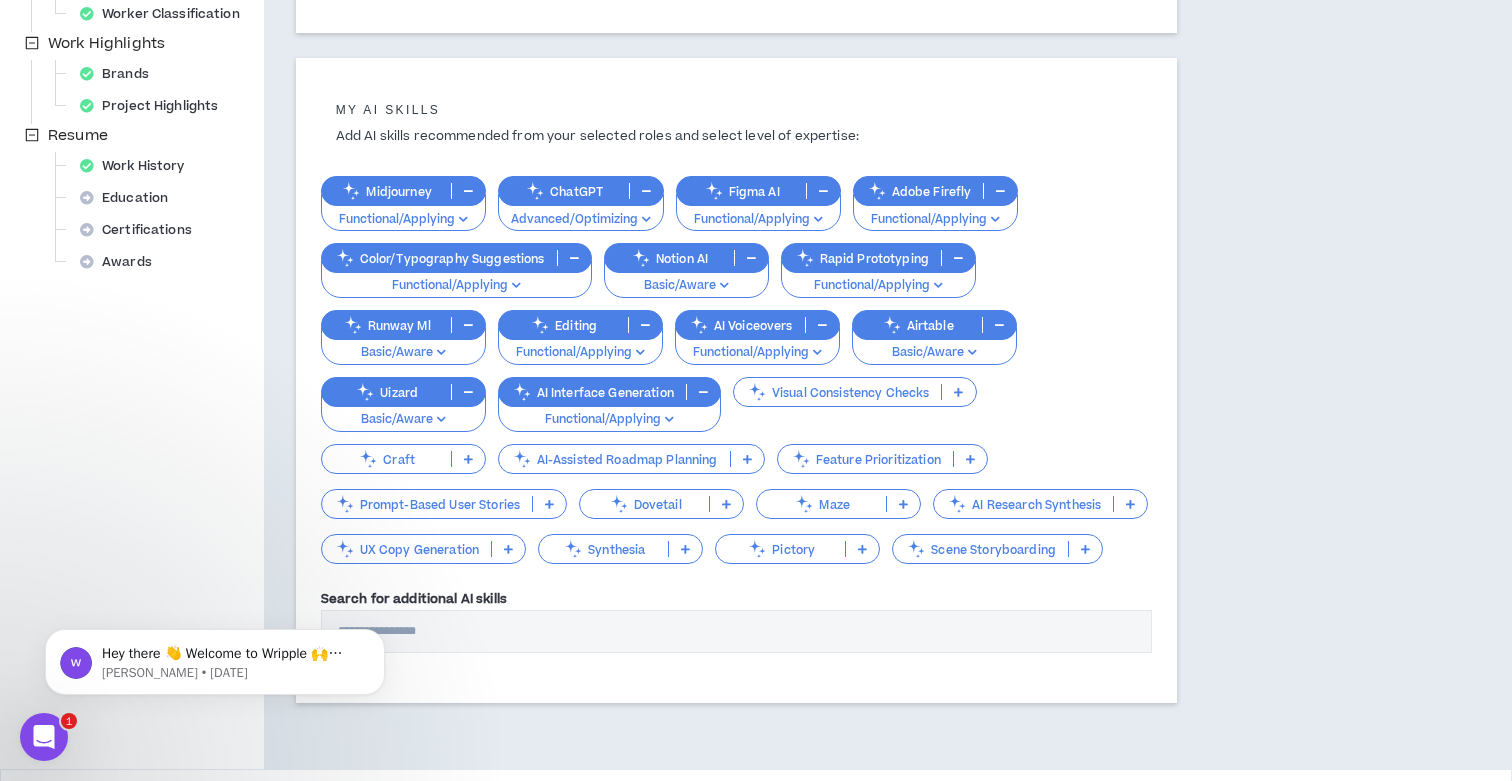 click at bounding box center (508, 549) 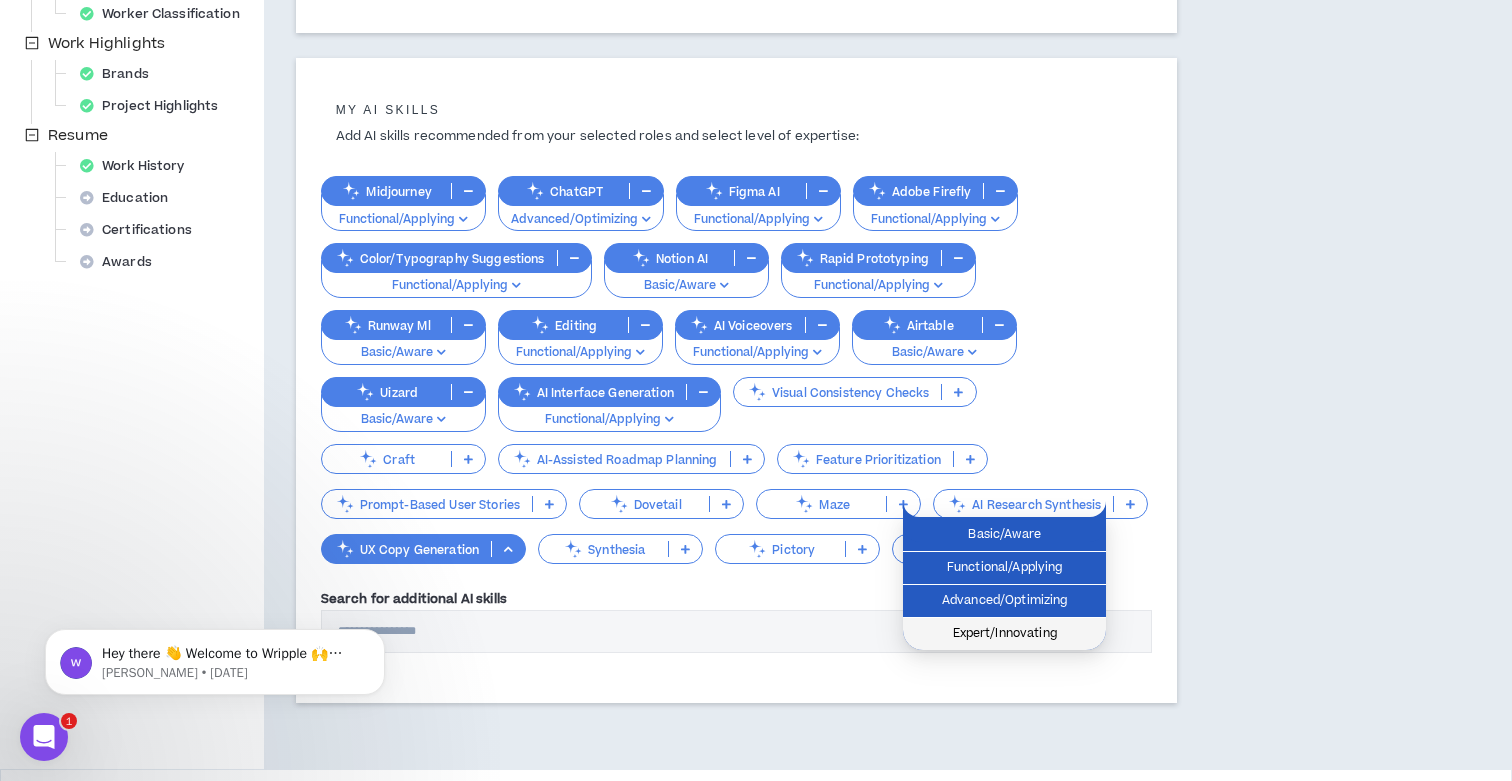 click on "Expert/Innovating" at bounding box center [1004, 634] 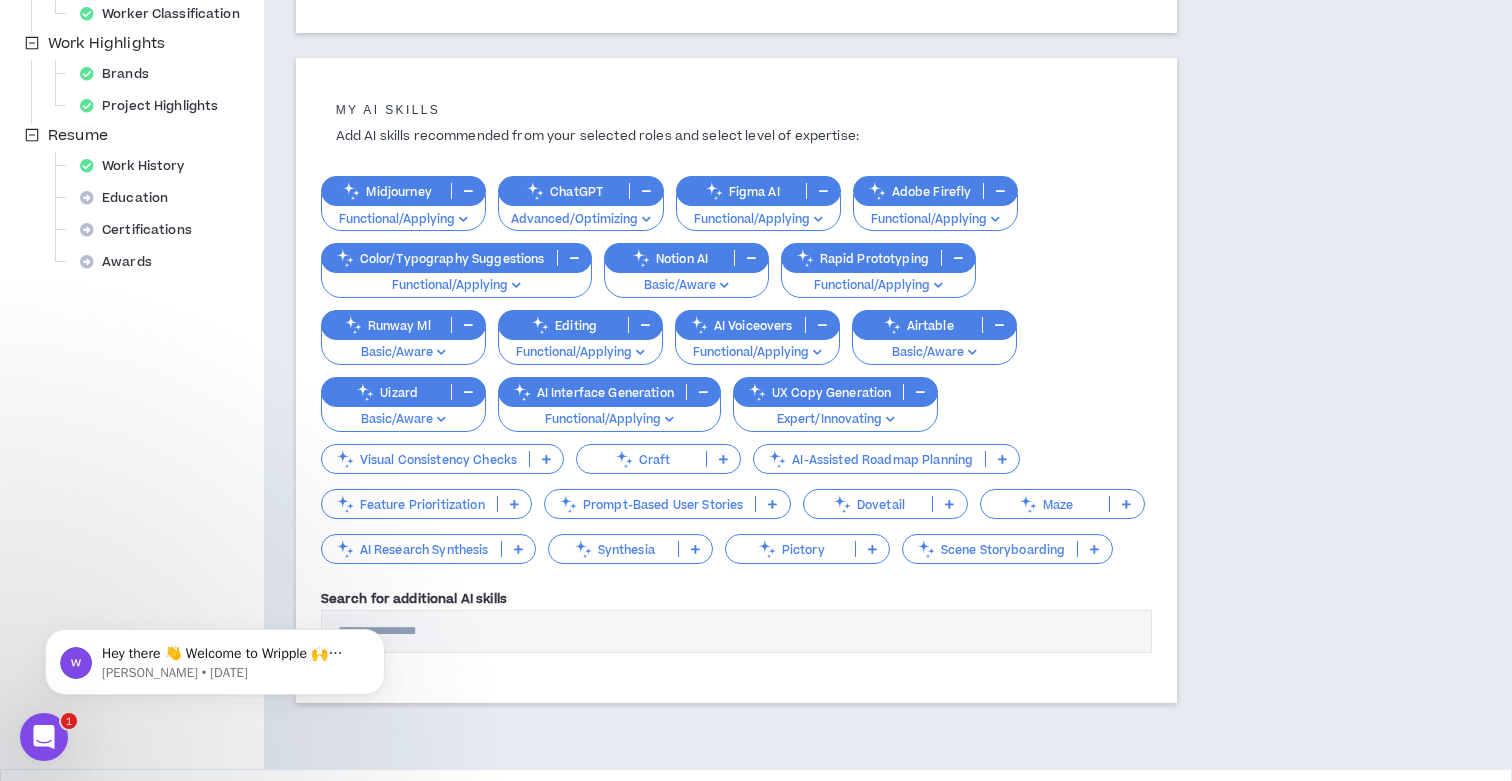 click at bounding box center [772, 504] 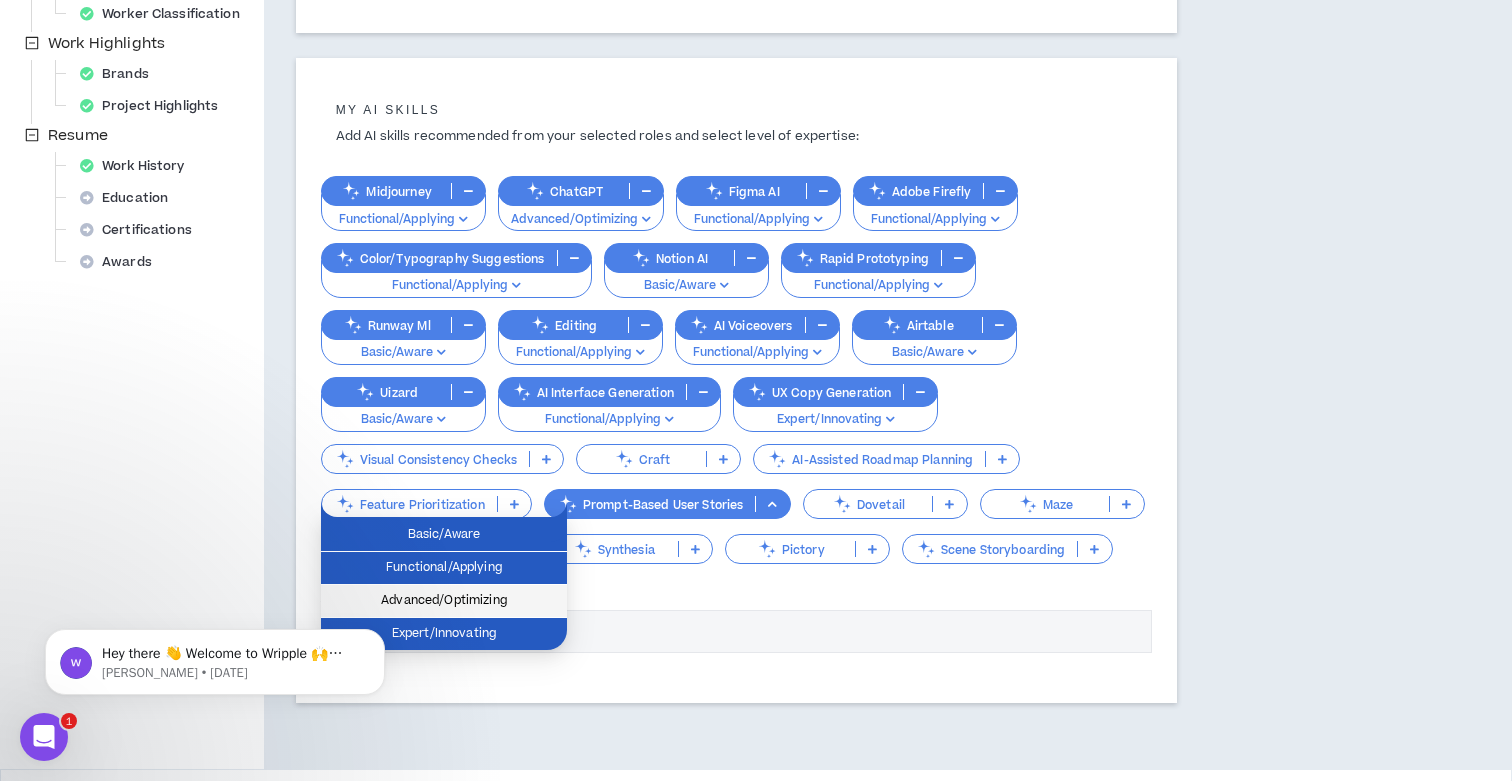 click on "Advanced/Optimizing" at bounding box center (444, 601) 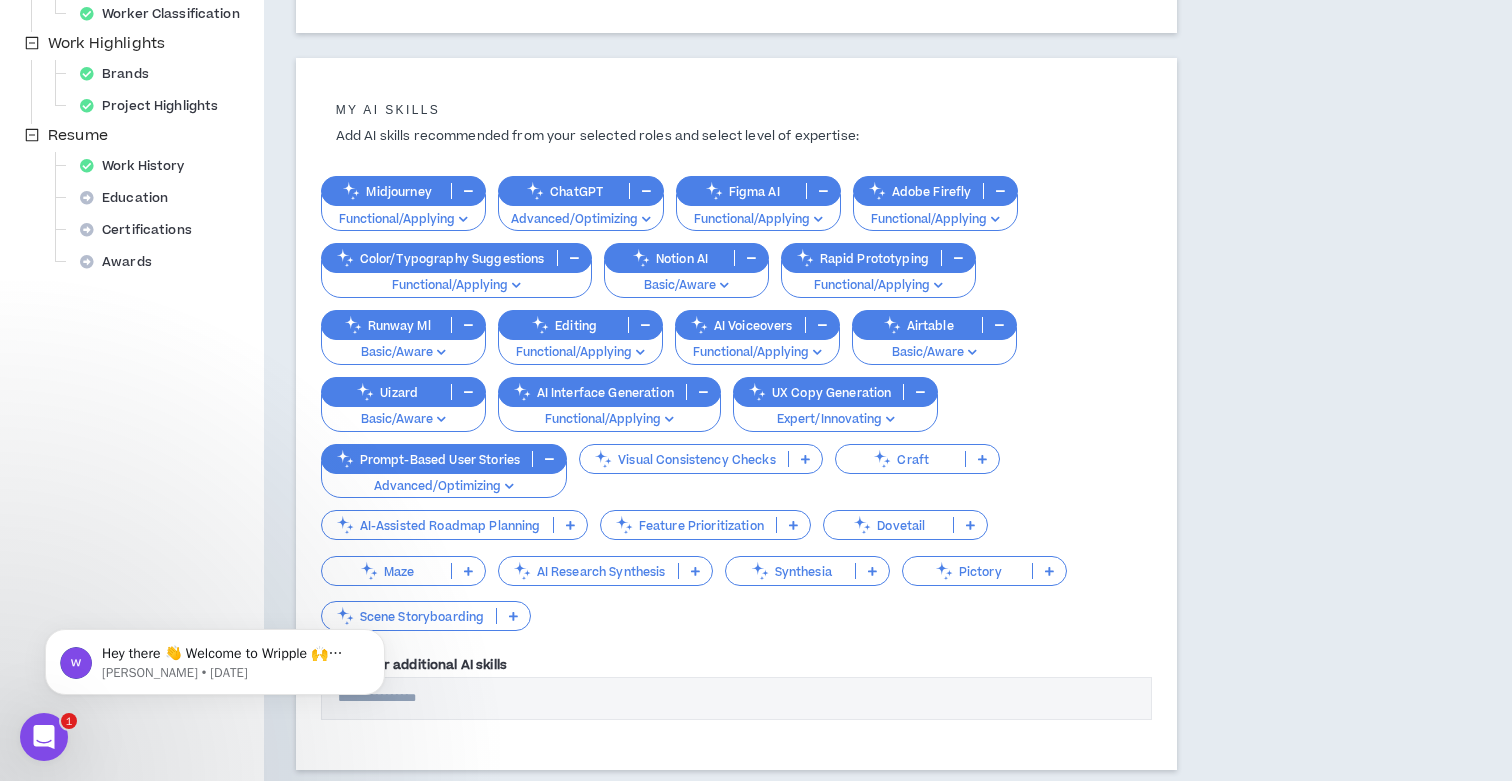 click at bounding box center (805, 459) 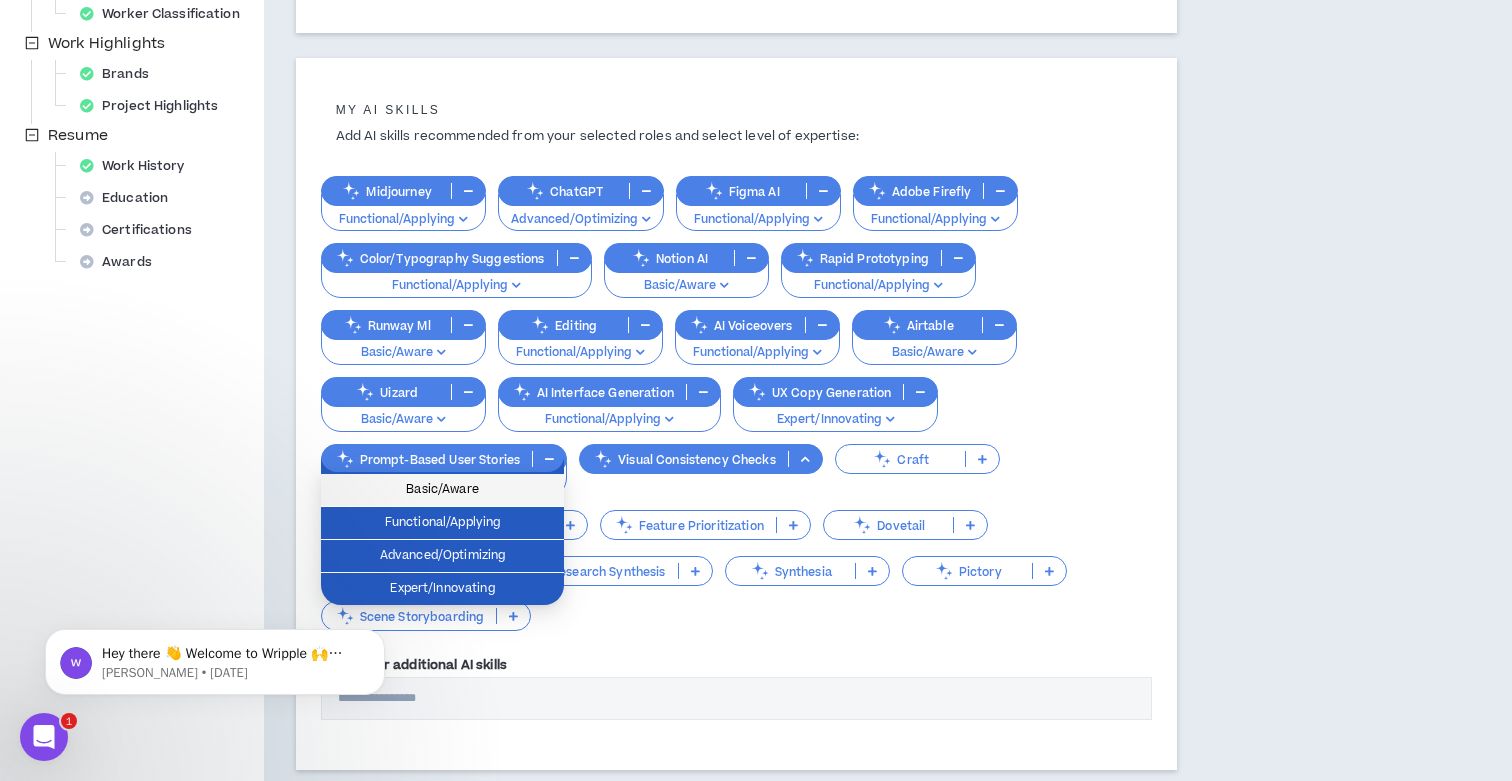 click on "Basic/Aware" at bounding box center (442, 490) 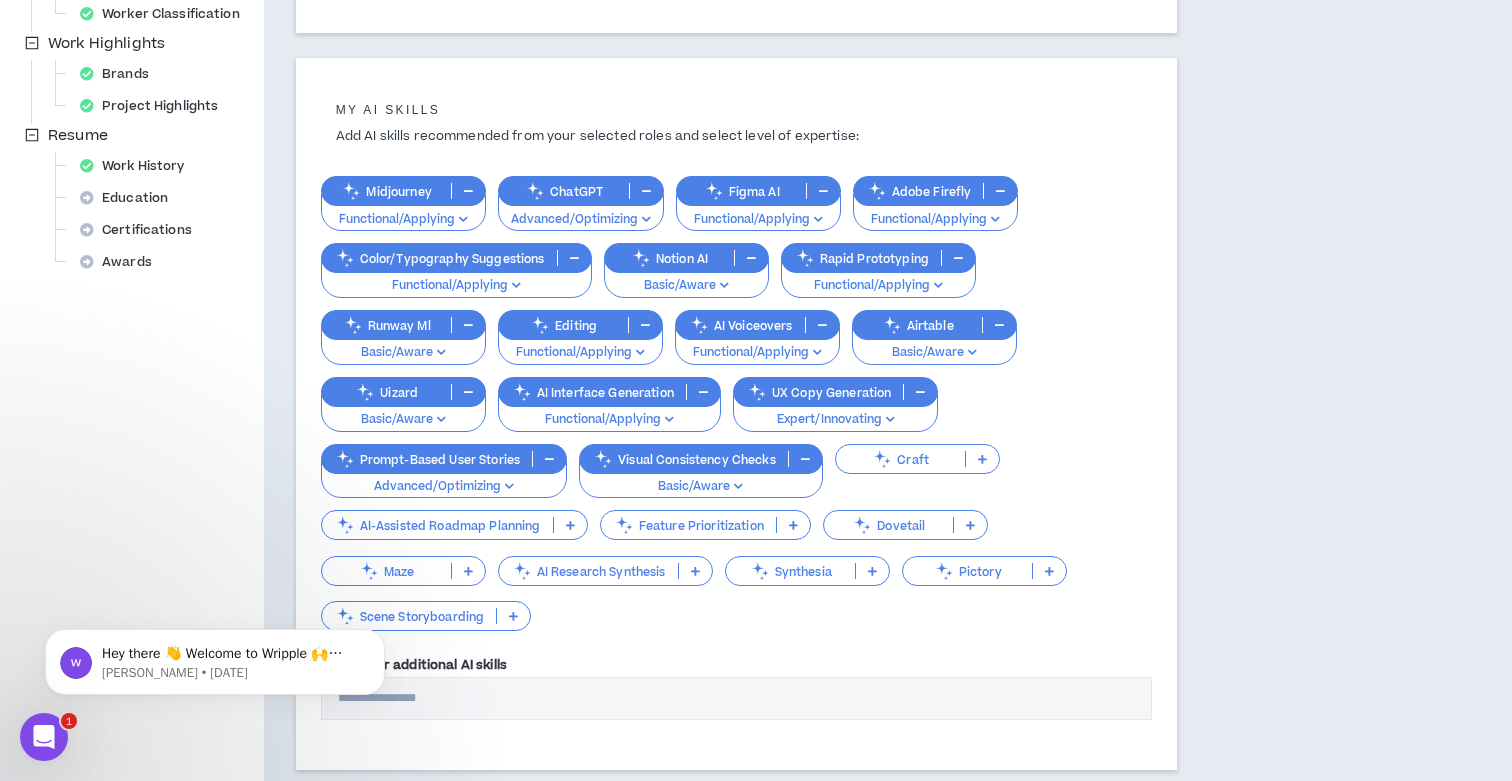click at bounding box center (793, 525) 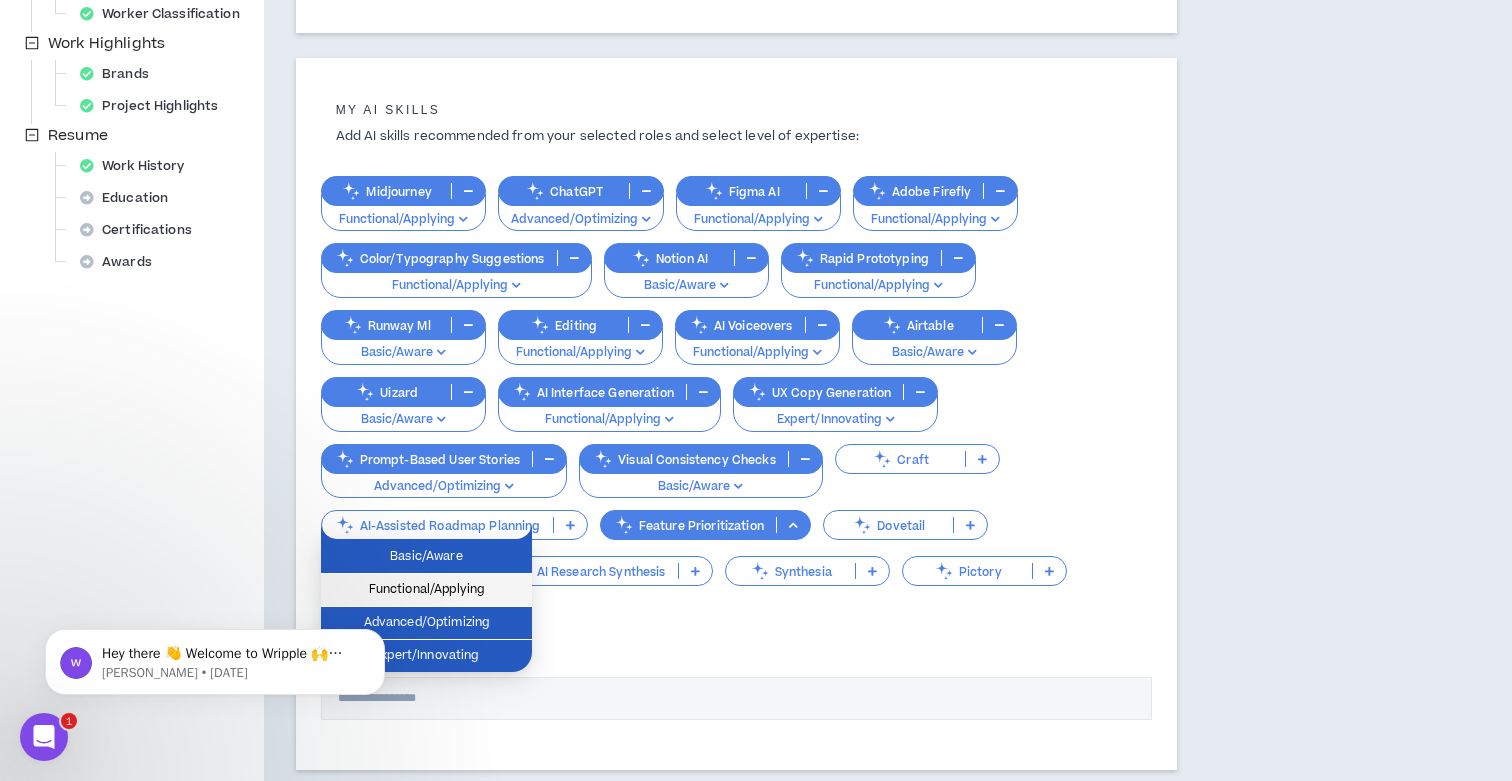 click on "Functional/Applying" at bounding box center [426, 590] 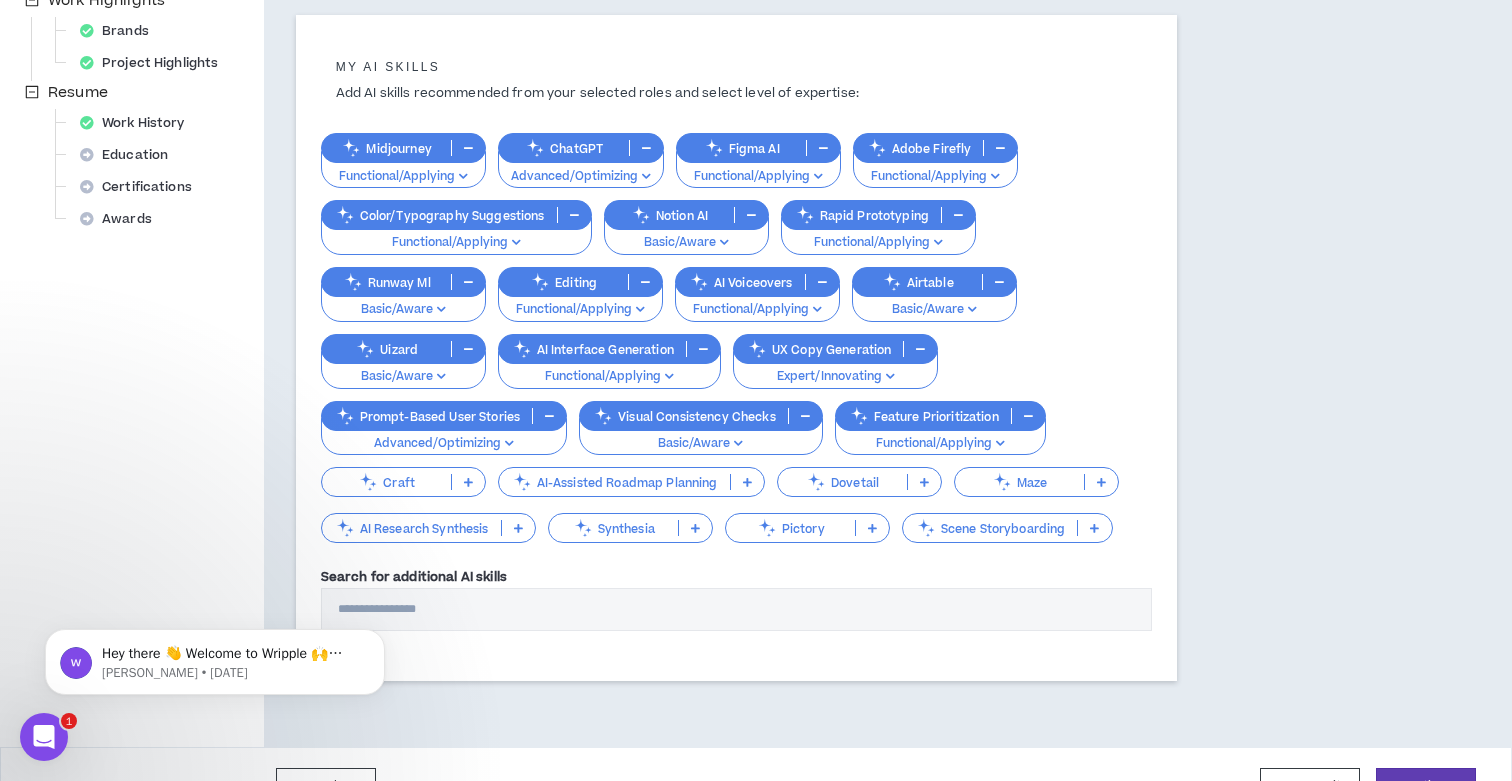 scroll, scrollTop: 757, scrollLeft: 0, axis: vertical 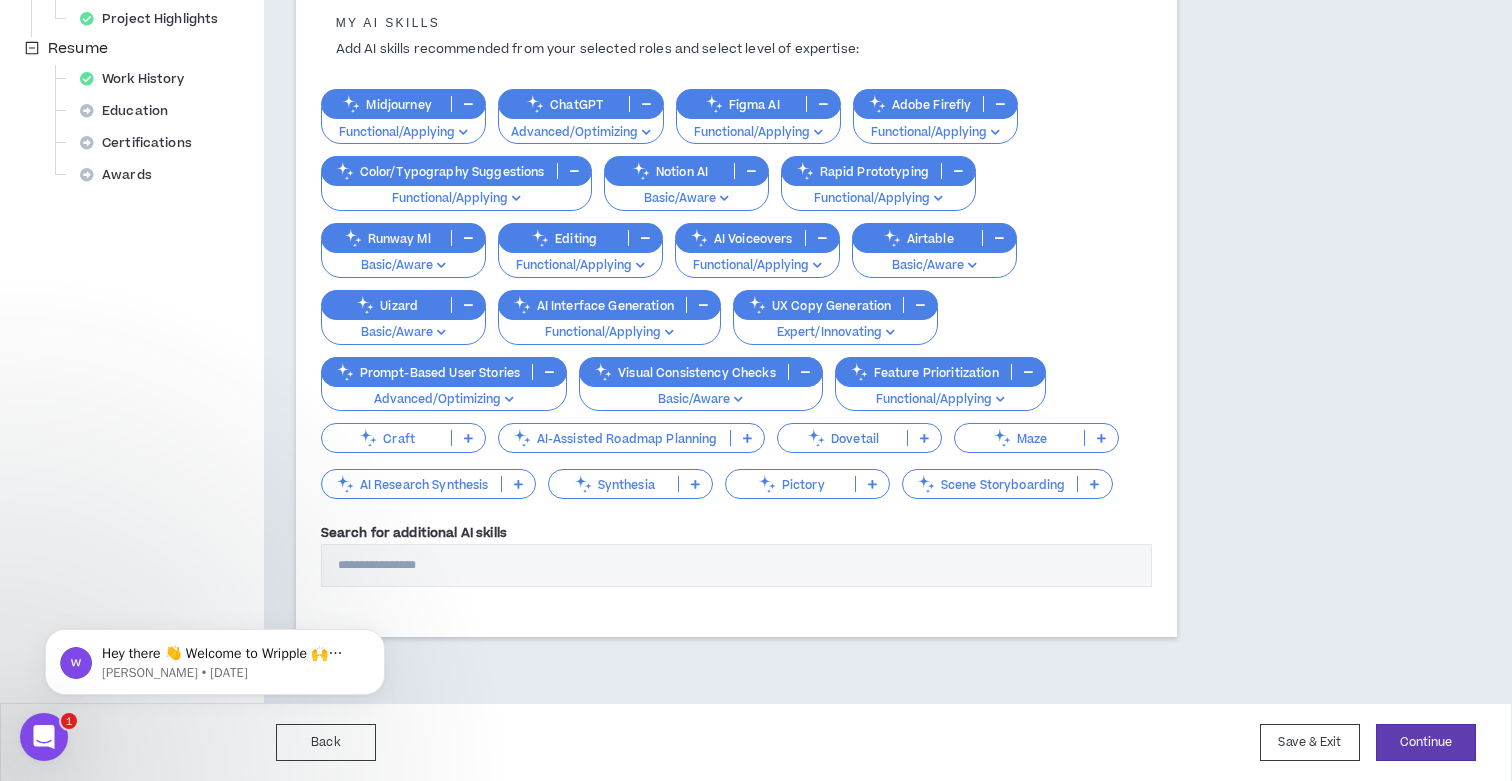 click on "Functional/Applying" at bounding box center [403, 133] 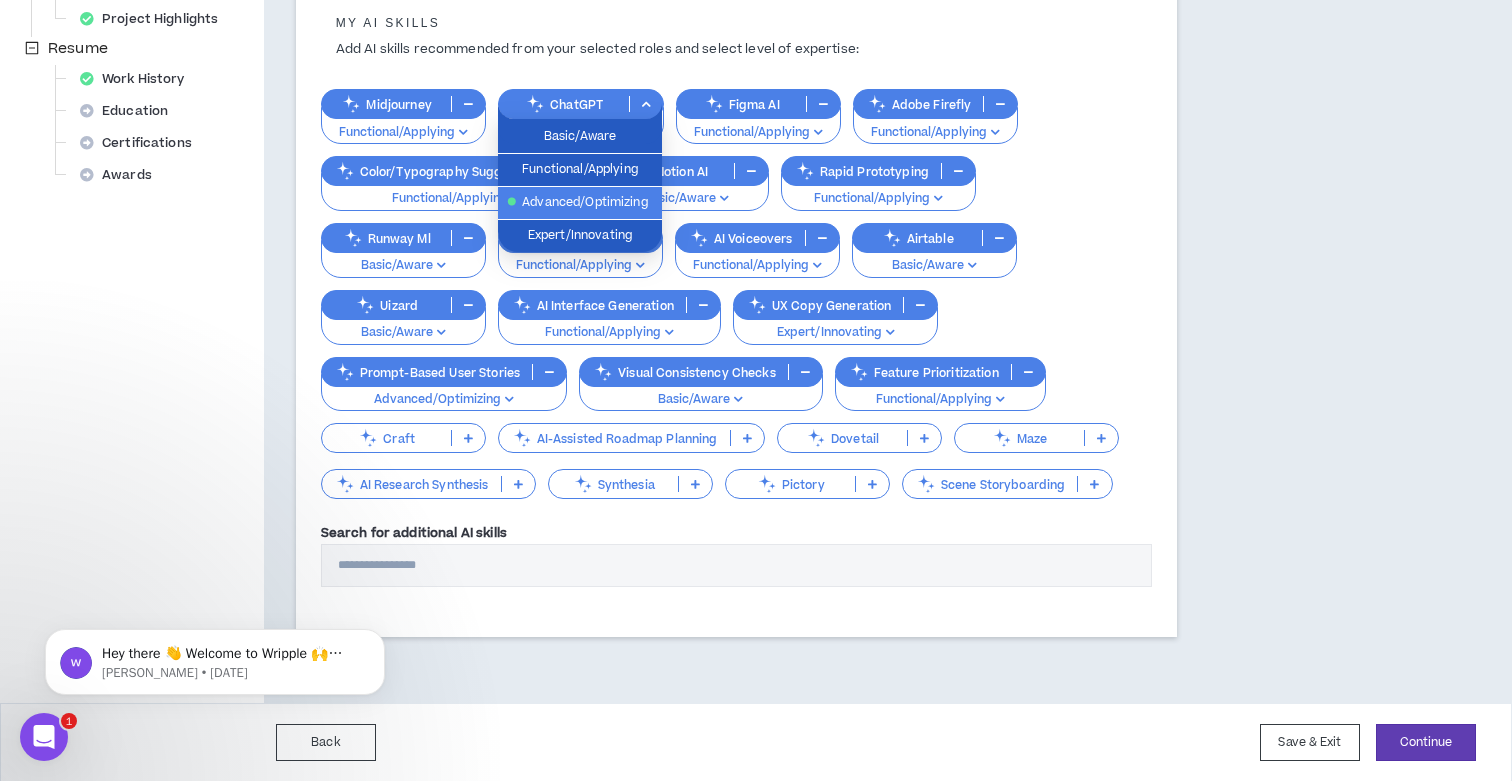 click on "My AI skills Add AI skills recommended from your selected roles and select level of expertise: Midjourney Functional/Applying ChatGPT Advanced/Optimizing Figma AI Functional/Applying Adobe Firefly Functional/Applying Color/Typography Suggestions Functional/Applying Notion AI Basic/Aware Rapid Prototyping Functional/Applying Runway Ml Basic/Aware Editing Functional/Applying AI Voiceovers Functional/Applying Airtable Basic/Aware Uizard Basic/Aware AI Interface Generation Functional/Applying UX Copy Generation Expert/Innovating Prompt-Based User Stories Advanced/Optimizing Visual Consistency Checks Basic/Aware Feature Prioritization Functional/Applying Craft AI-Assisted Roadmap Planning Dovetail Maze AI Research Synthesis Synthesia Pictory Scene Storyboarding" at bounding box center (736, 259) 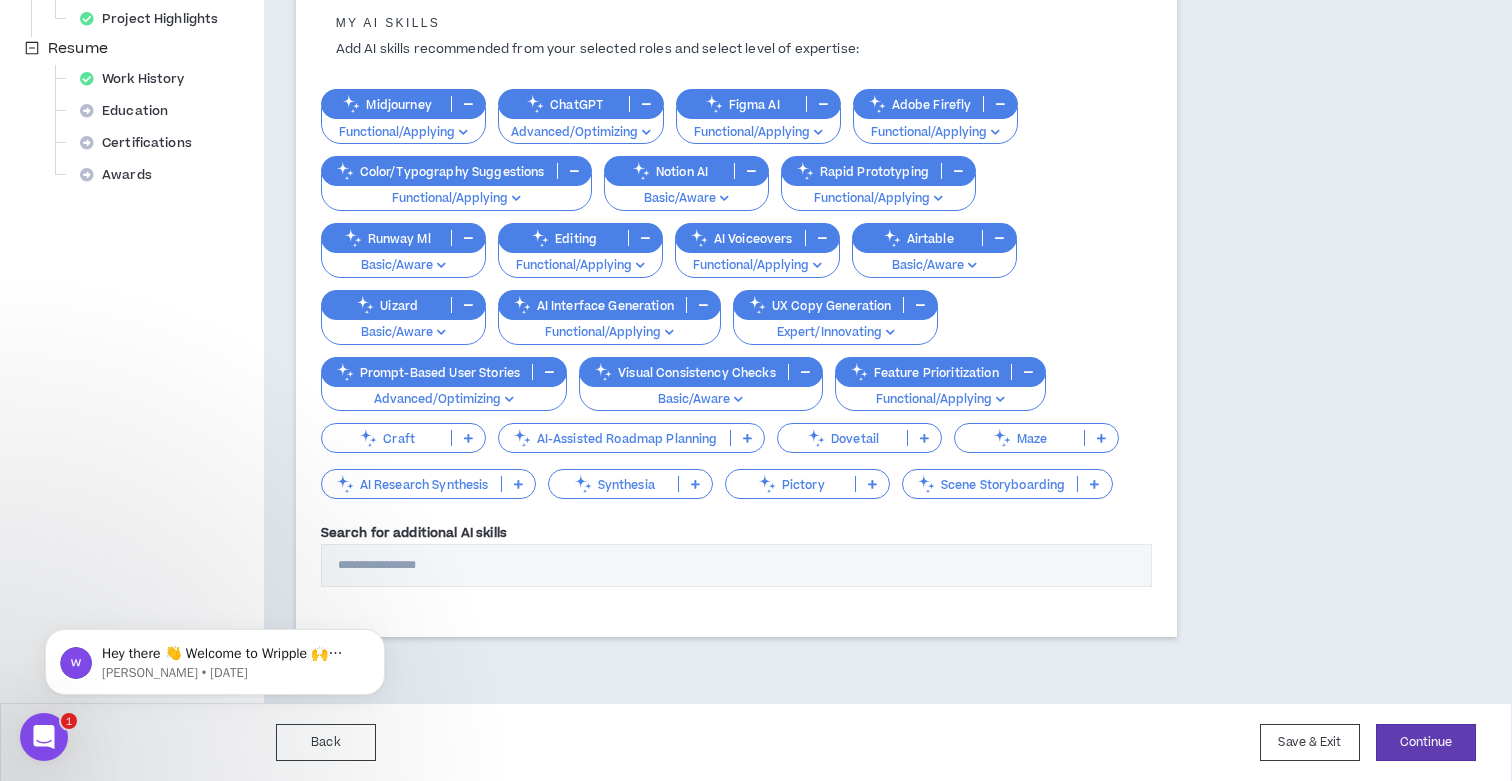 click on "Search for additional AI skills" at bounding box center [736, 565] 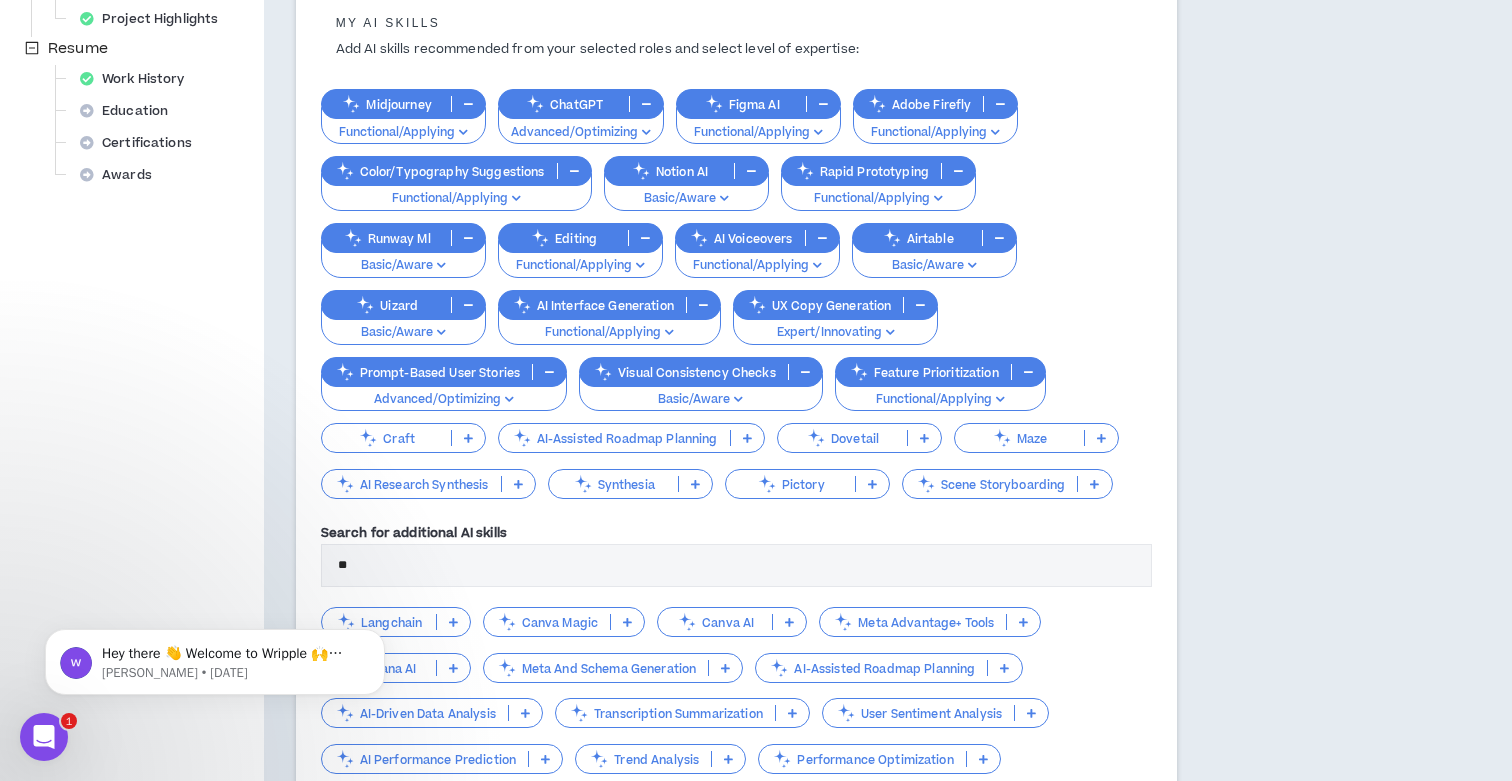 type on "*" 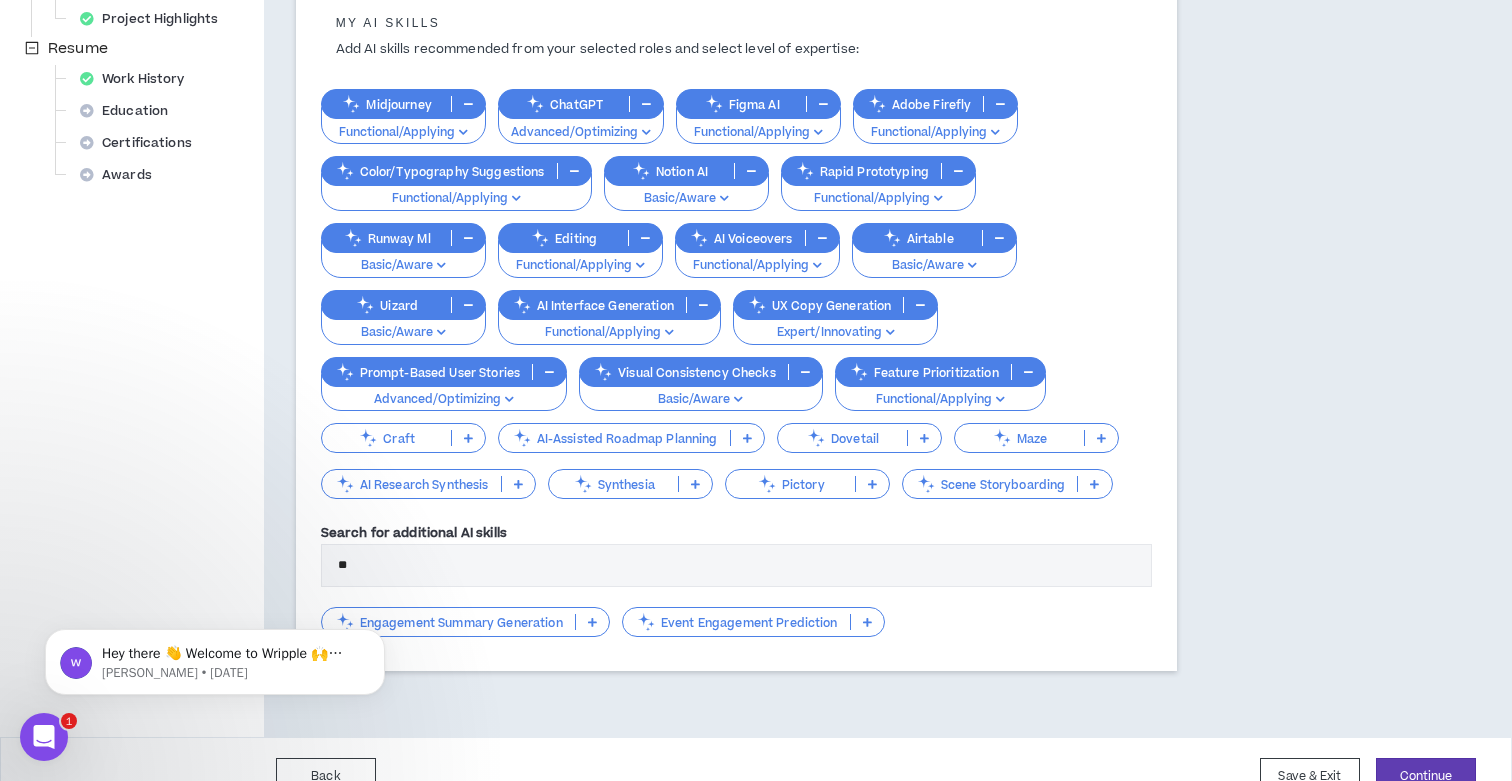 type on "*" 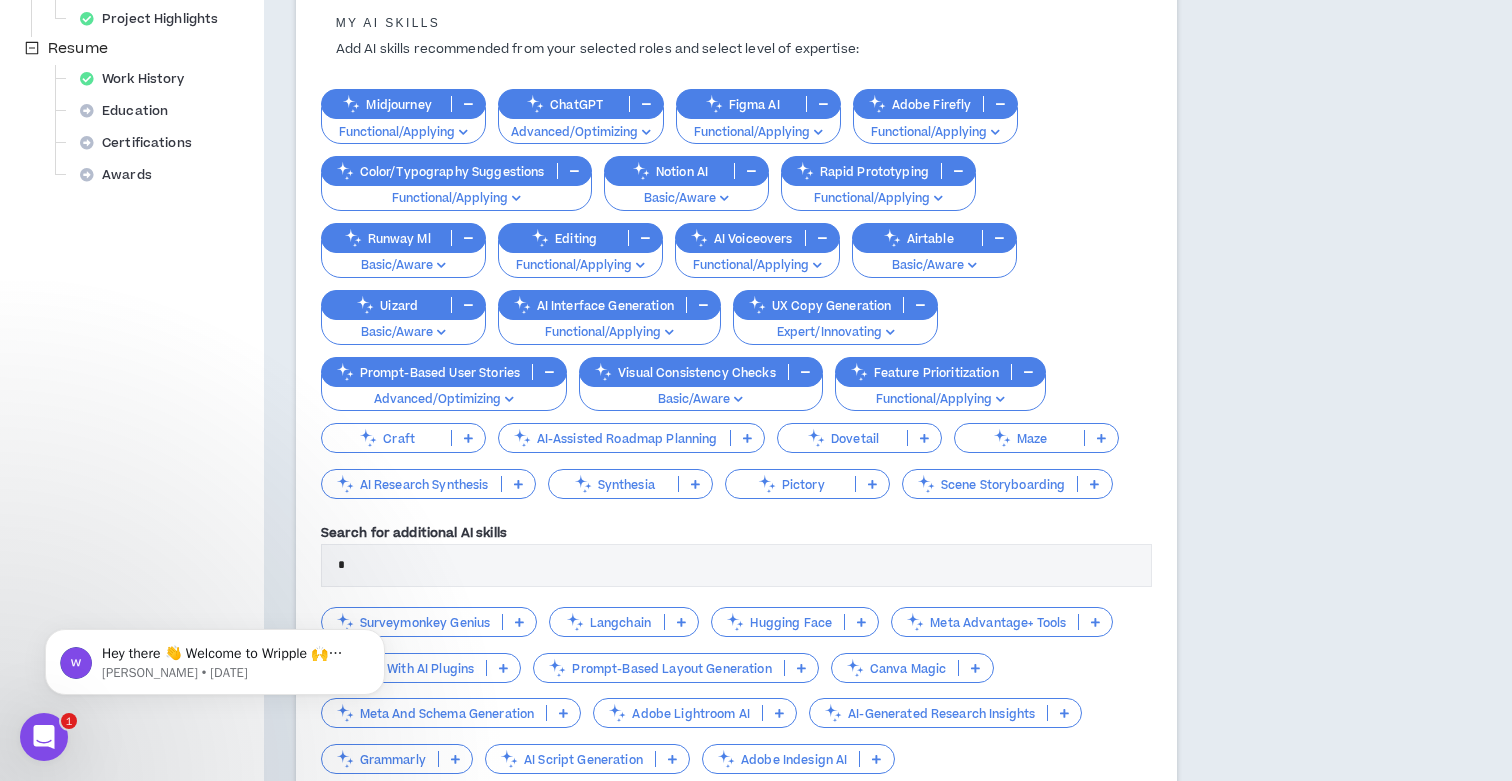 type 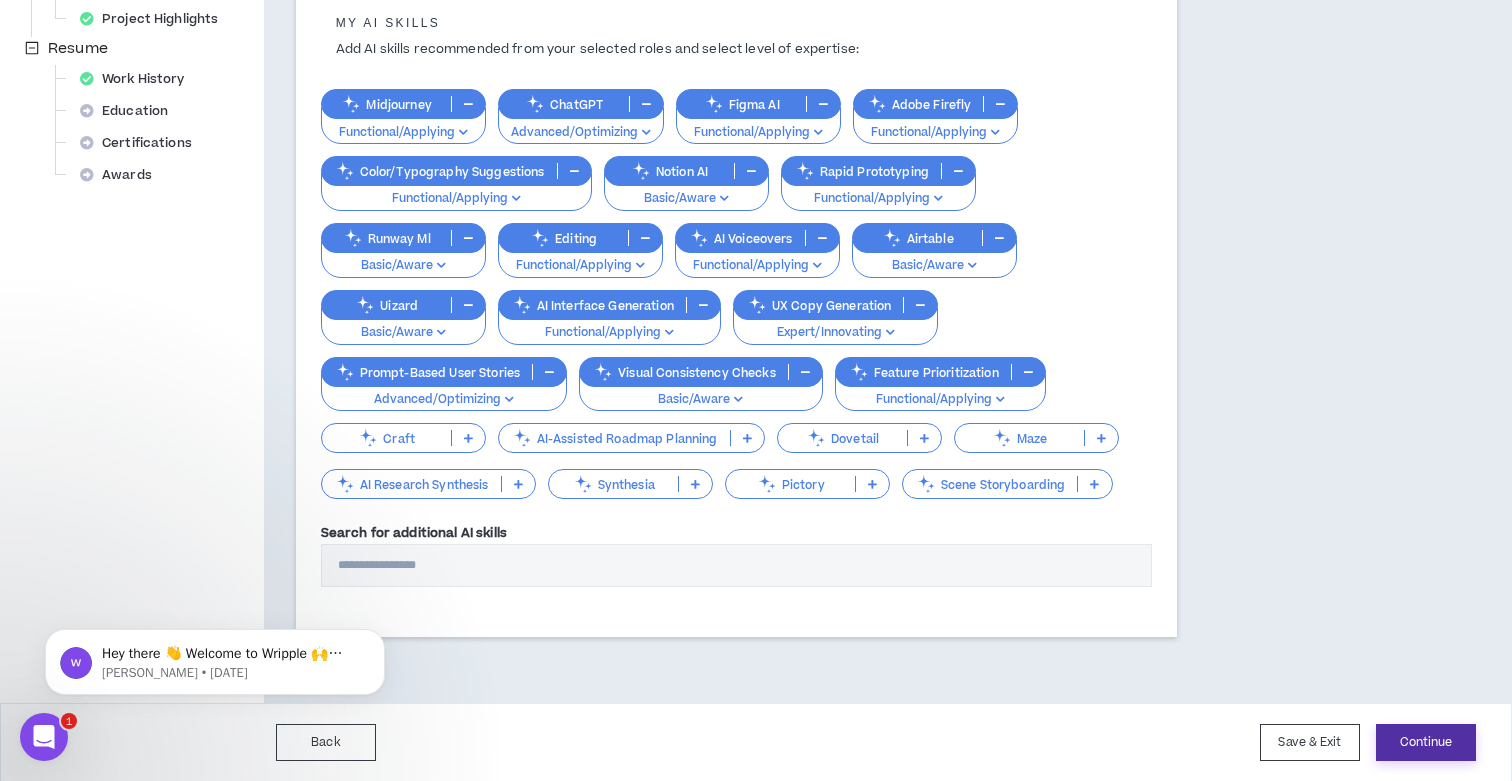 click on "Continue" at bounding box center [1426, 742] 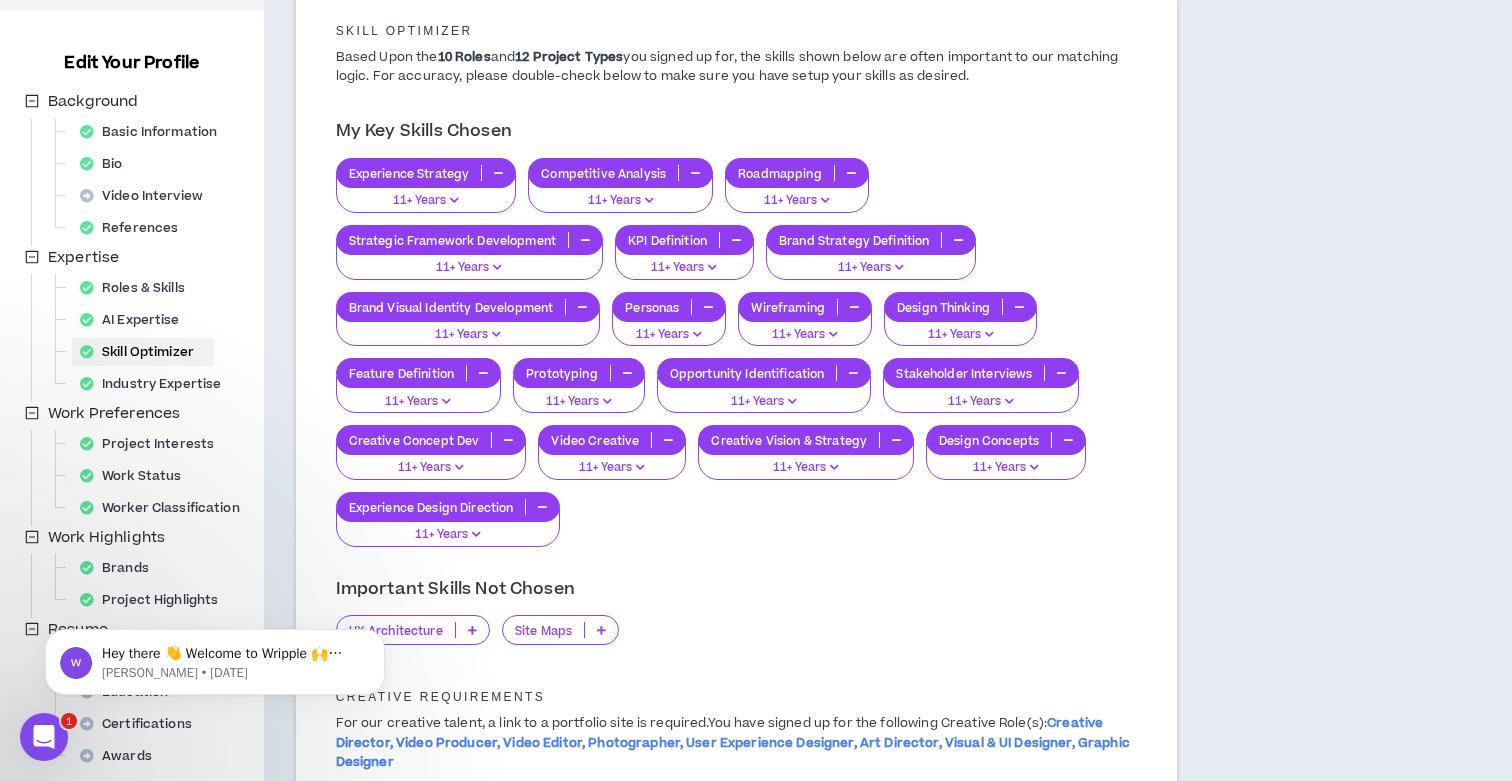 scroll, scrollTop: 0, scrollLeft: 0, axis: both 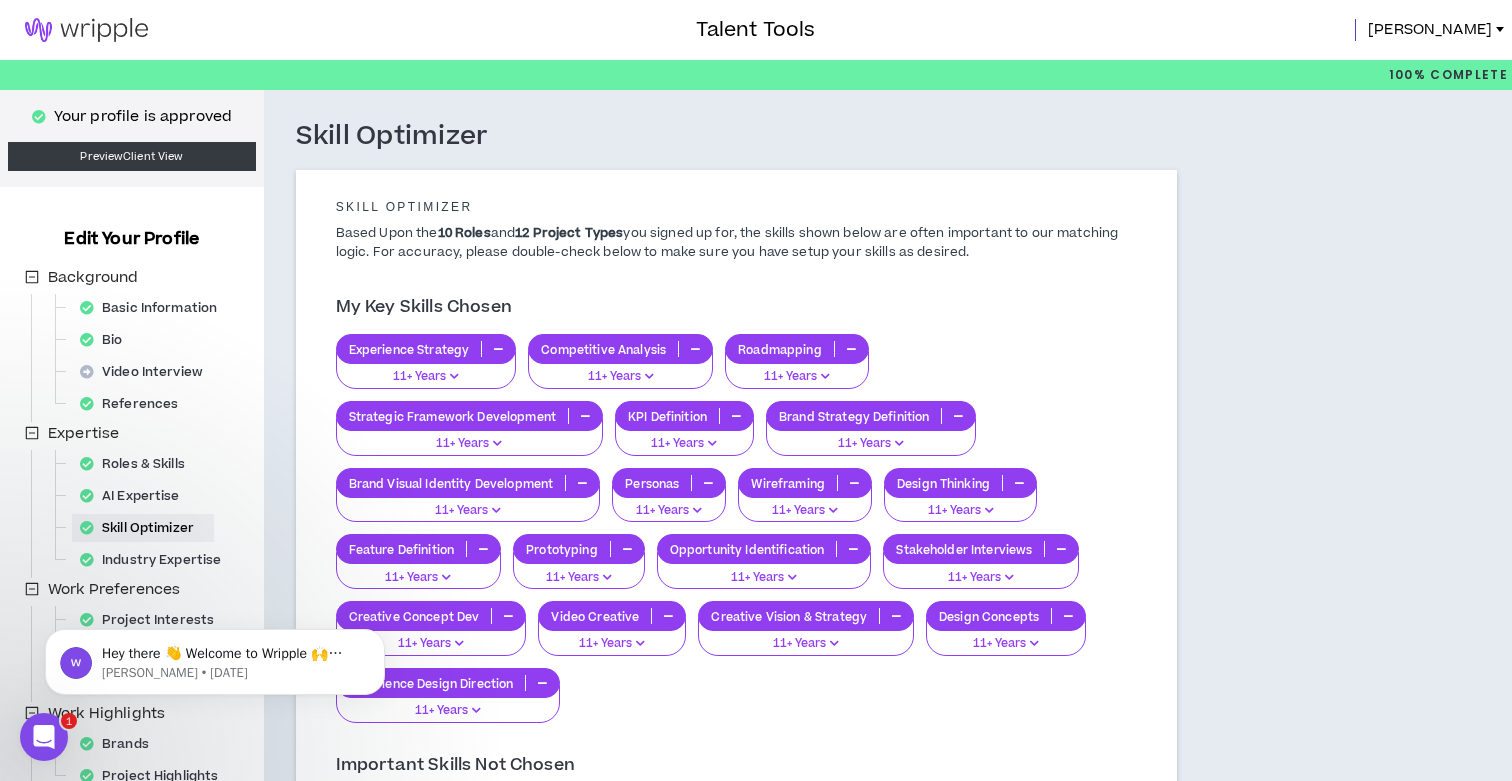 click at bounding box center (86, 30) 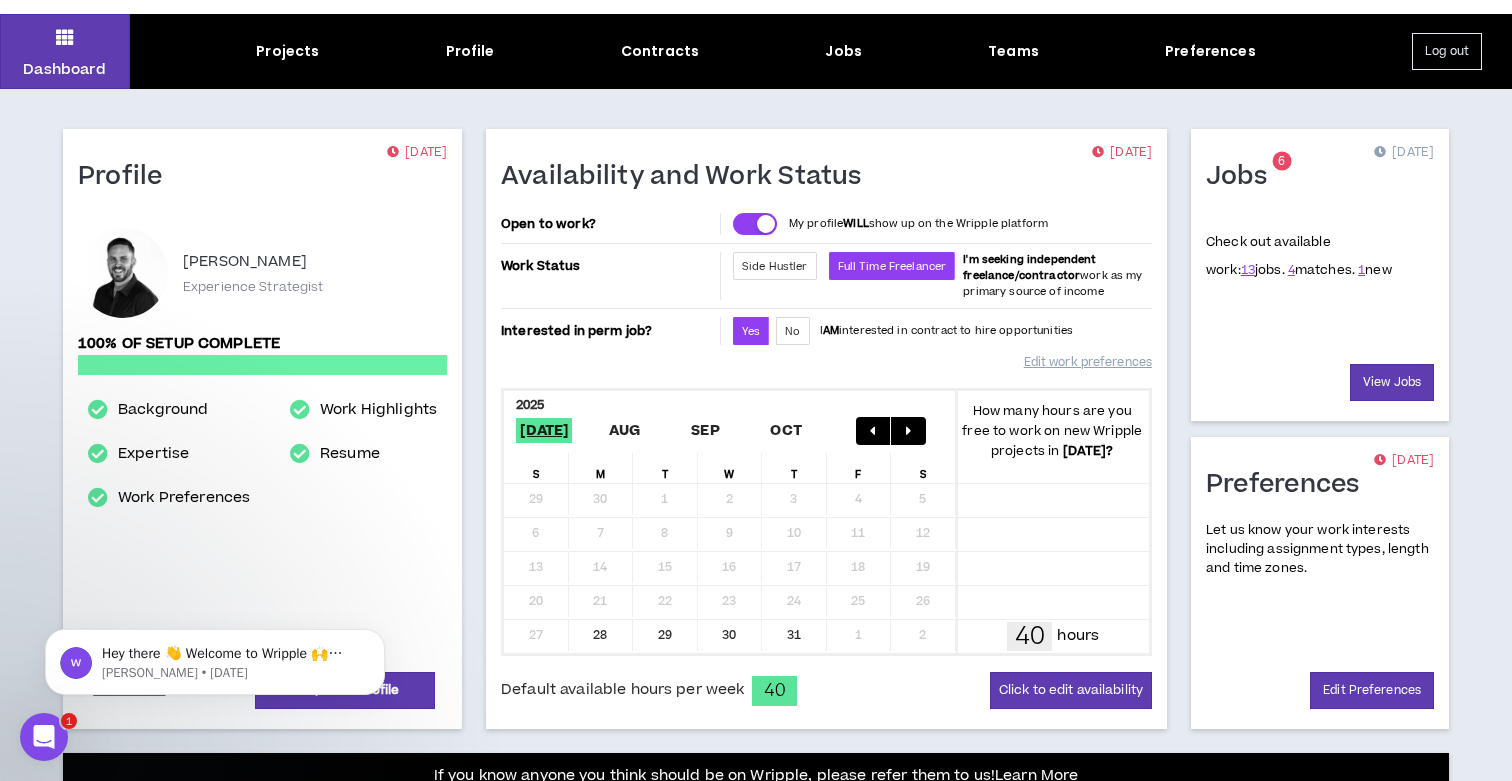 scroll, scrollTop: 48, scrollLeft: 0, axis: vertical 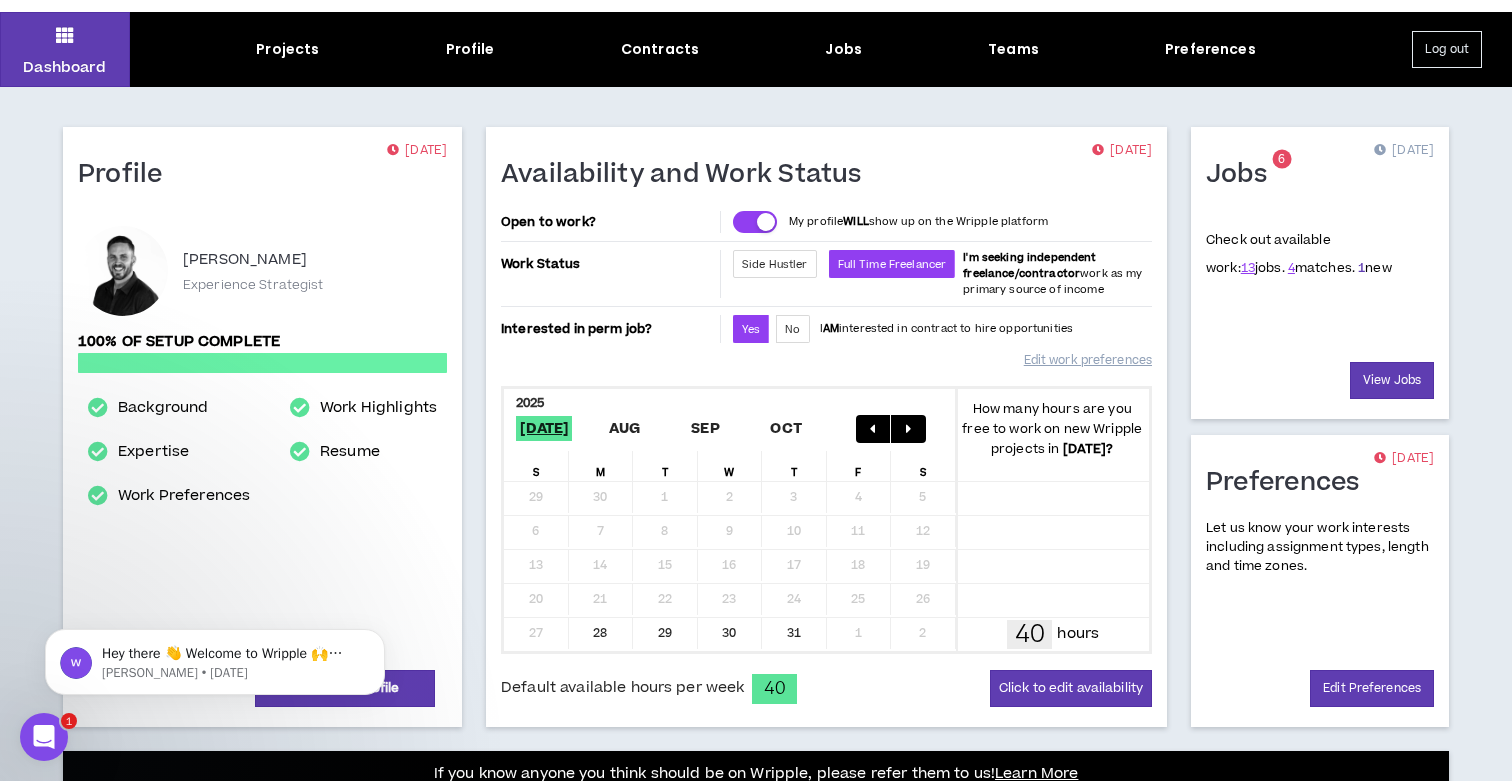 click on "1" at bounding box center [1361, 268] 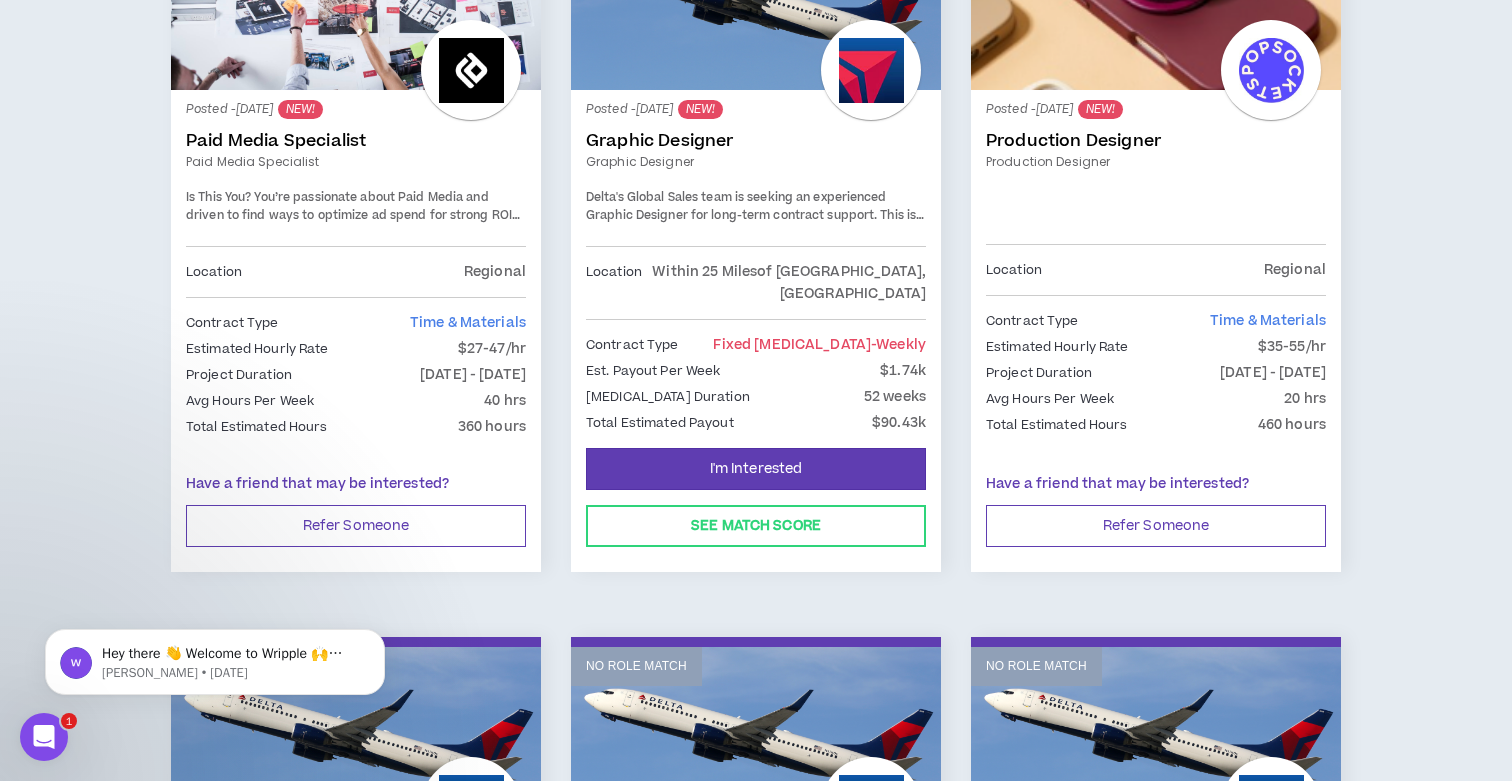 scroll, scrollTop: 0, scrollLeft: 0, axis: both 